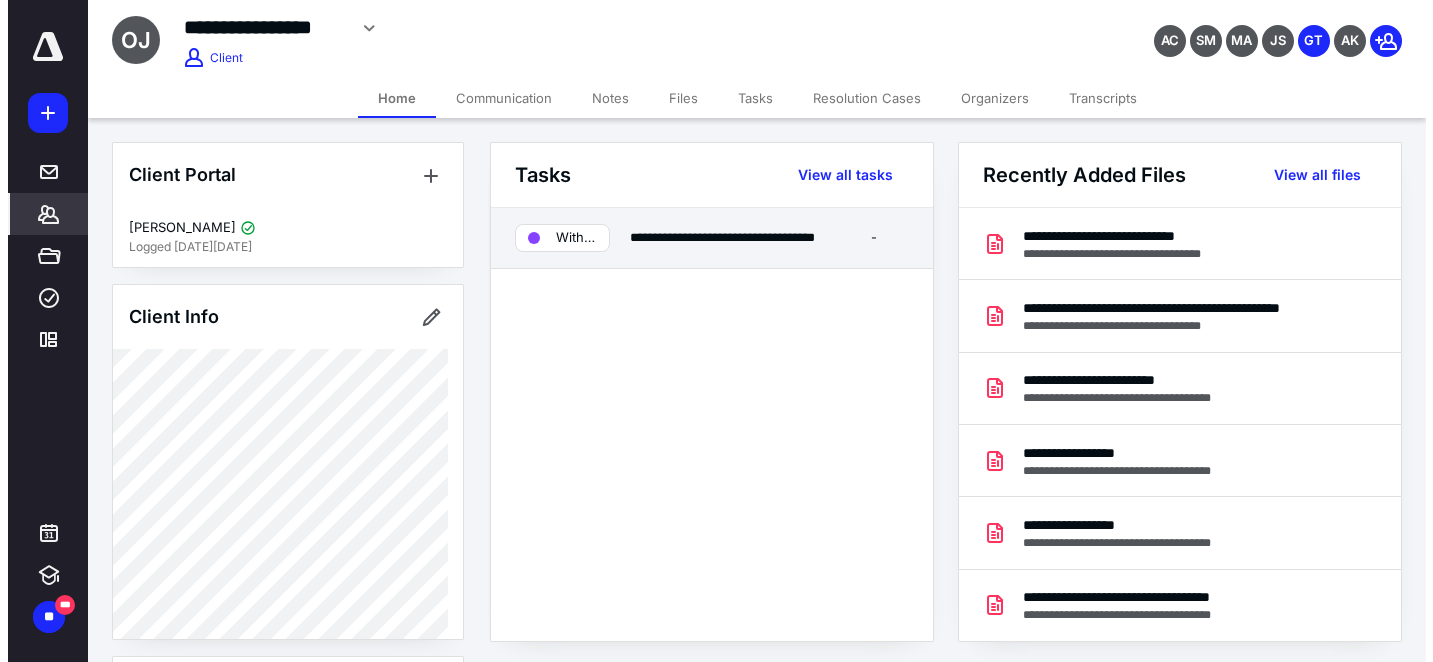 scroll, scrollTop: 0, scrollLeft: 0, axis: both 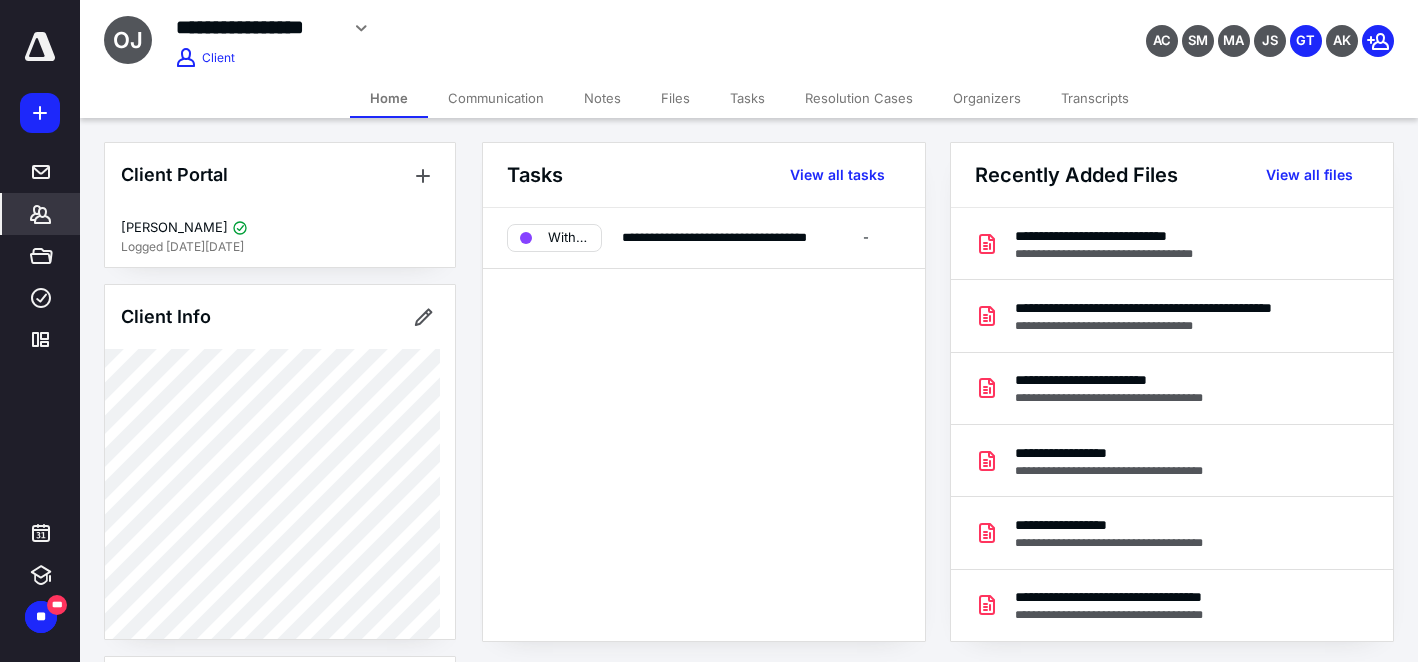 click 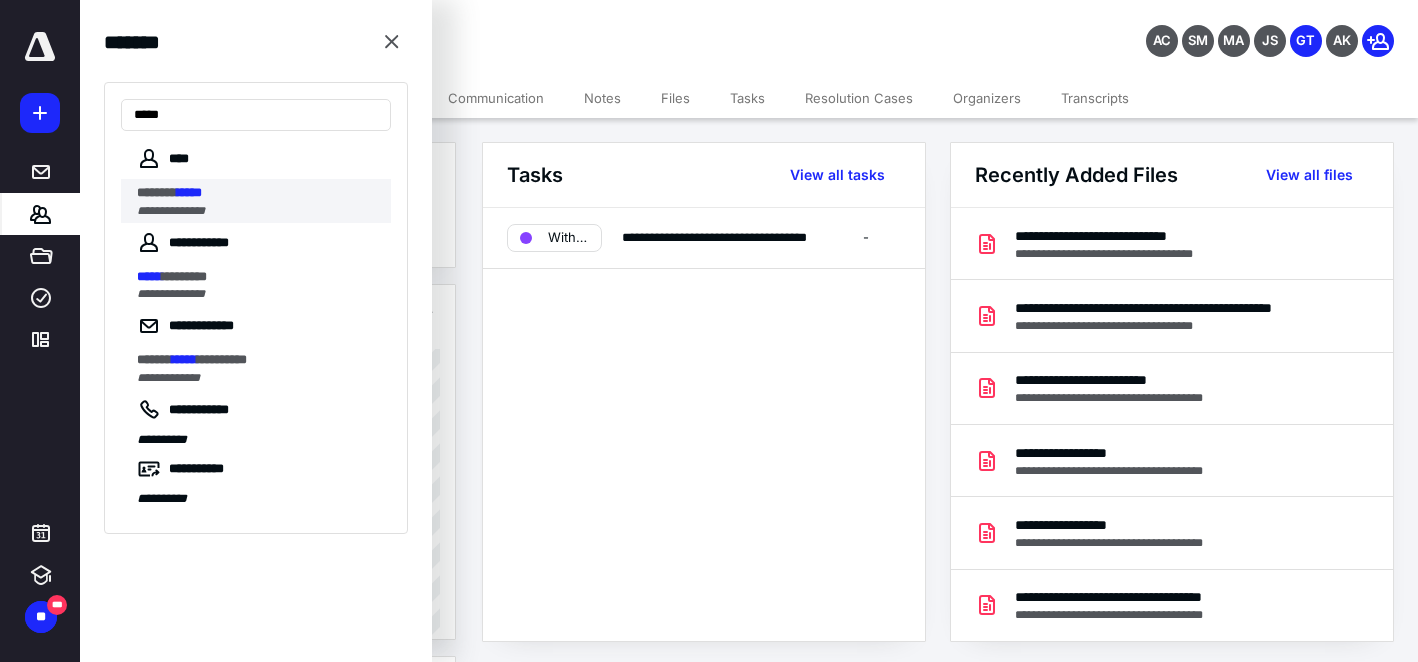 type on "*****" 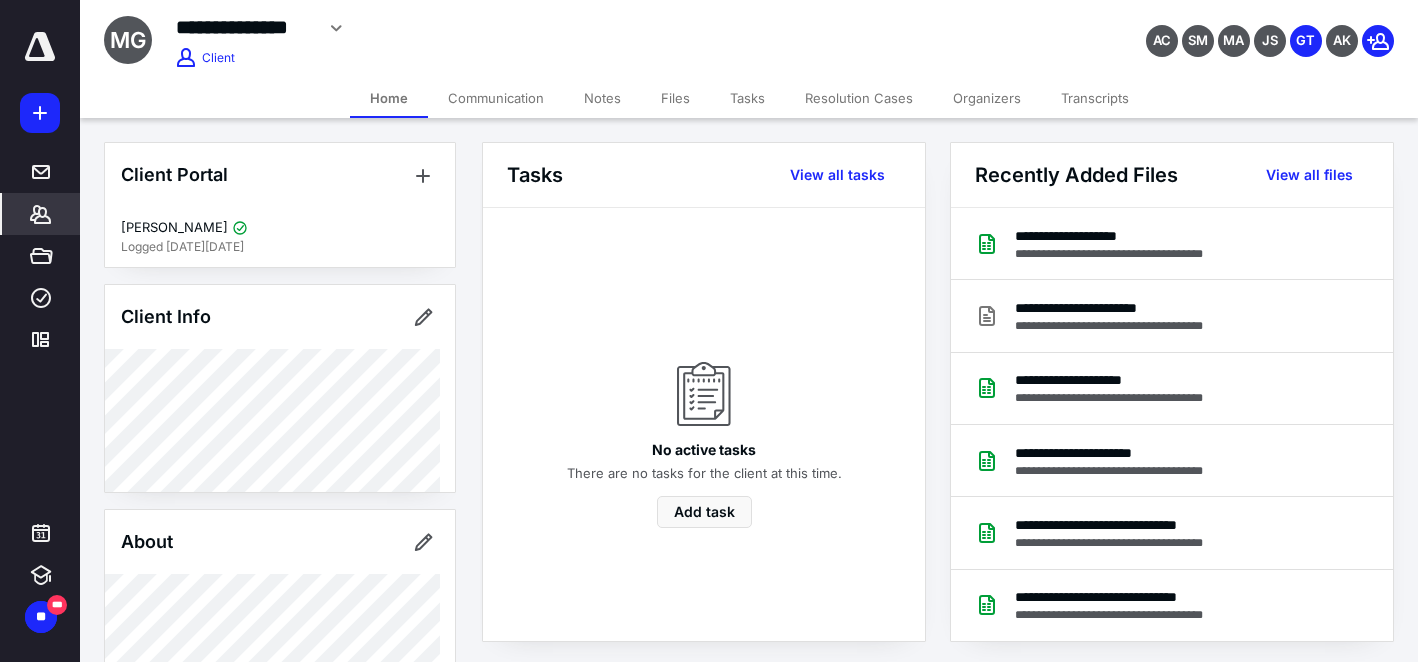click on "Files" at bounding box center [675, 98] 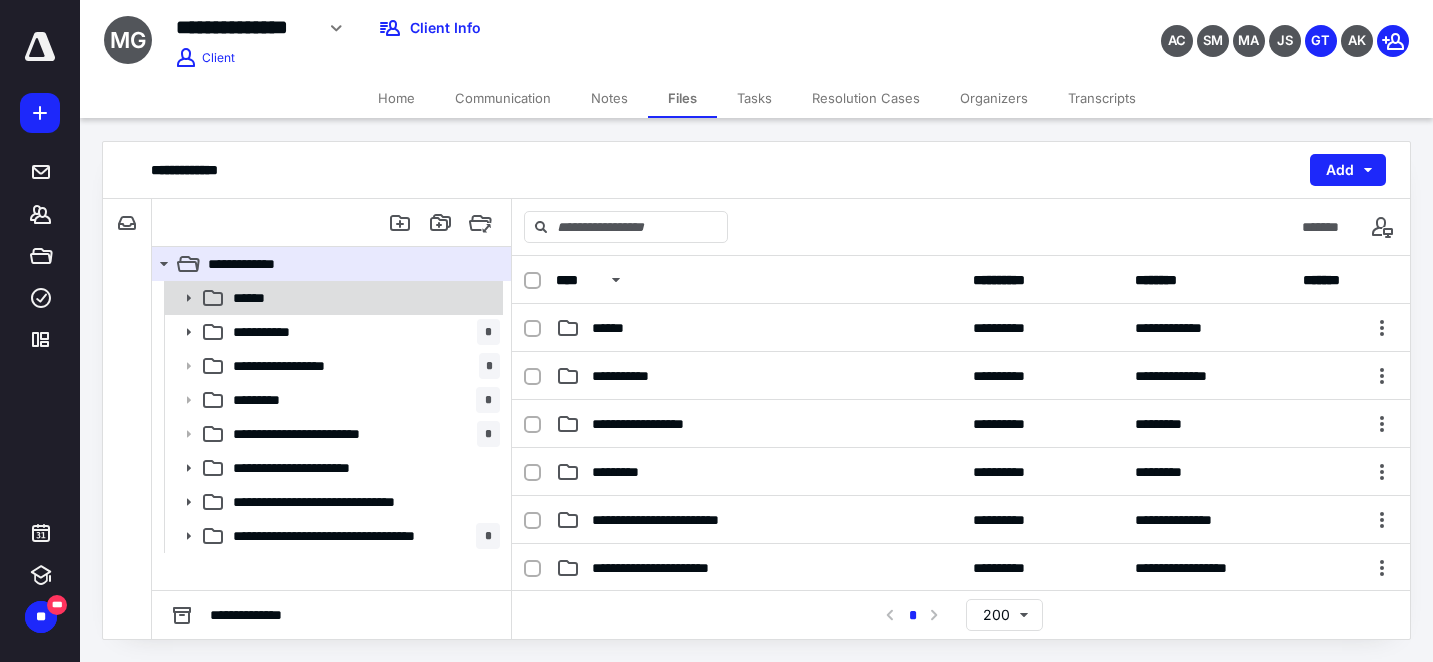 click 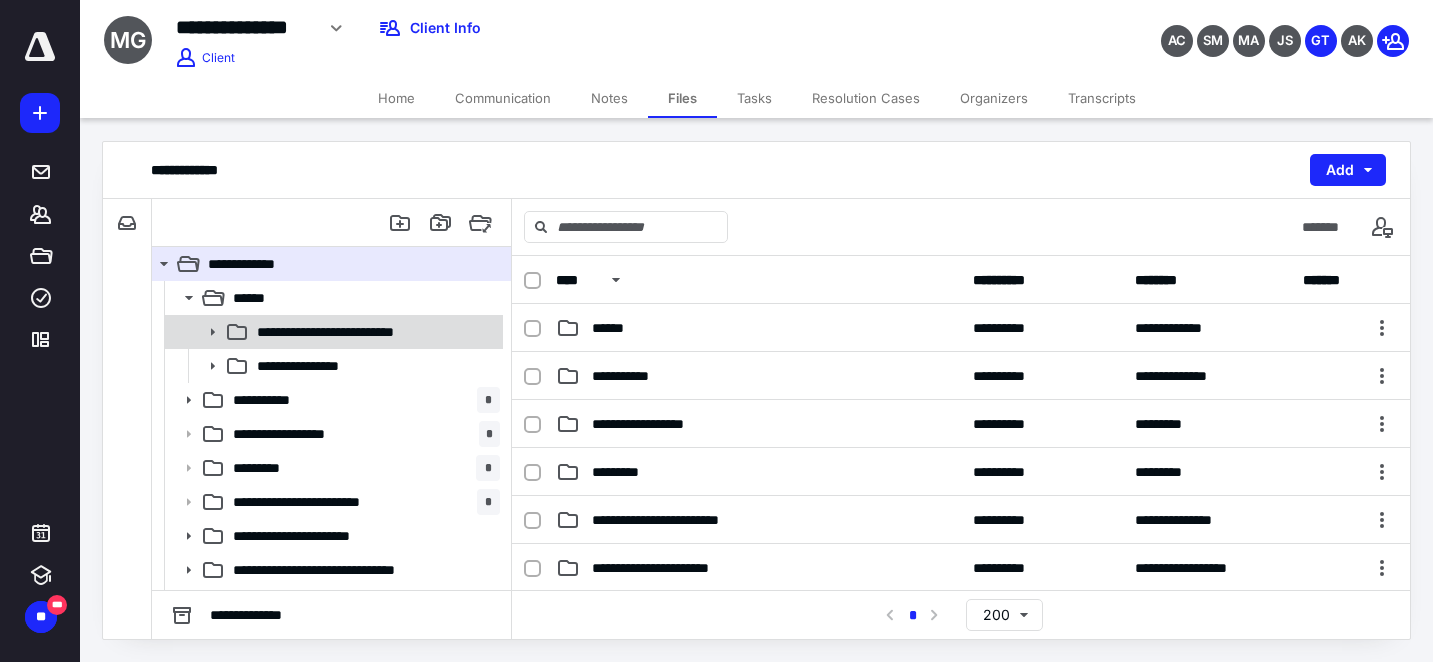 click on "**********" at bounding box center [357, 332] 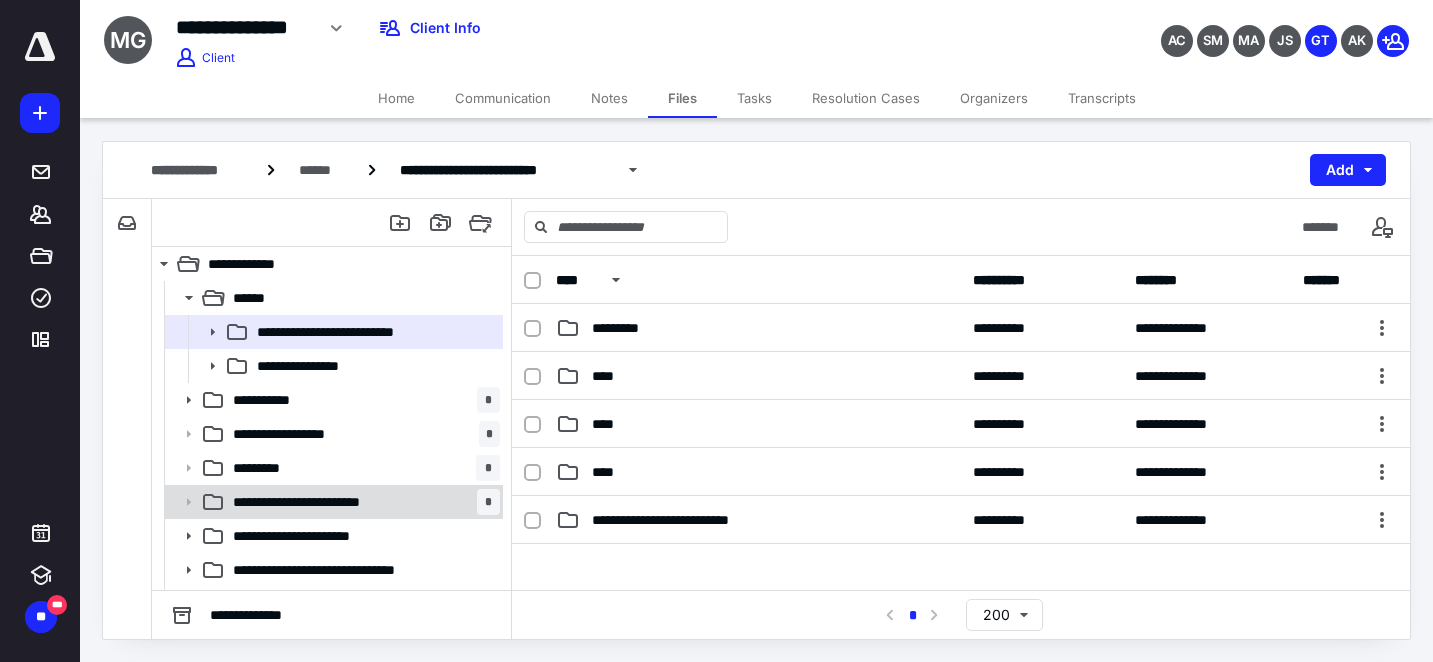 scroll, scrollTop: 31, scrollLeft: 0, axis: vertical 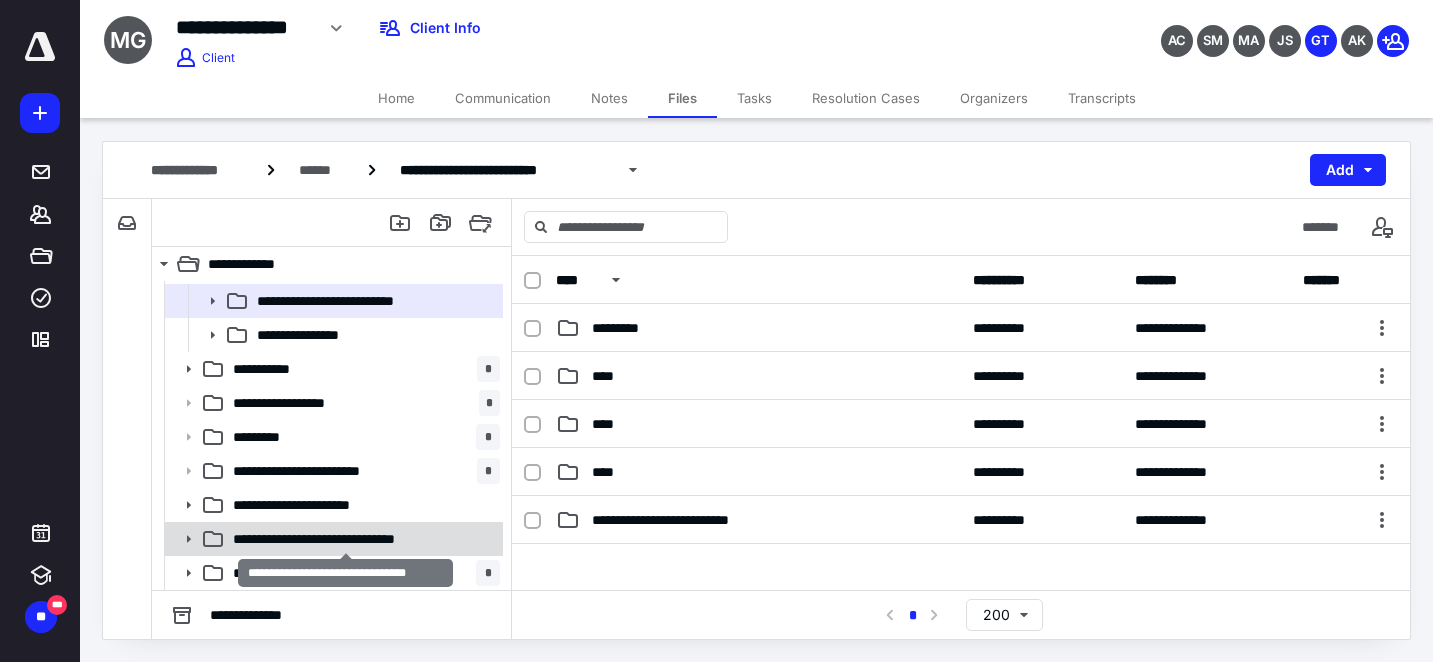 click on "**********" at bounding box center (345, 539) 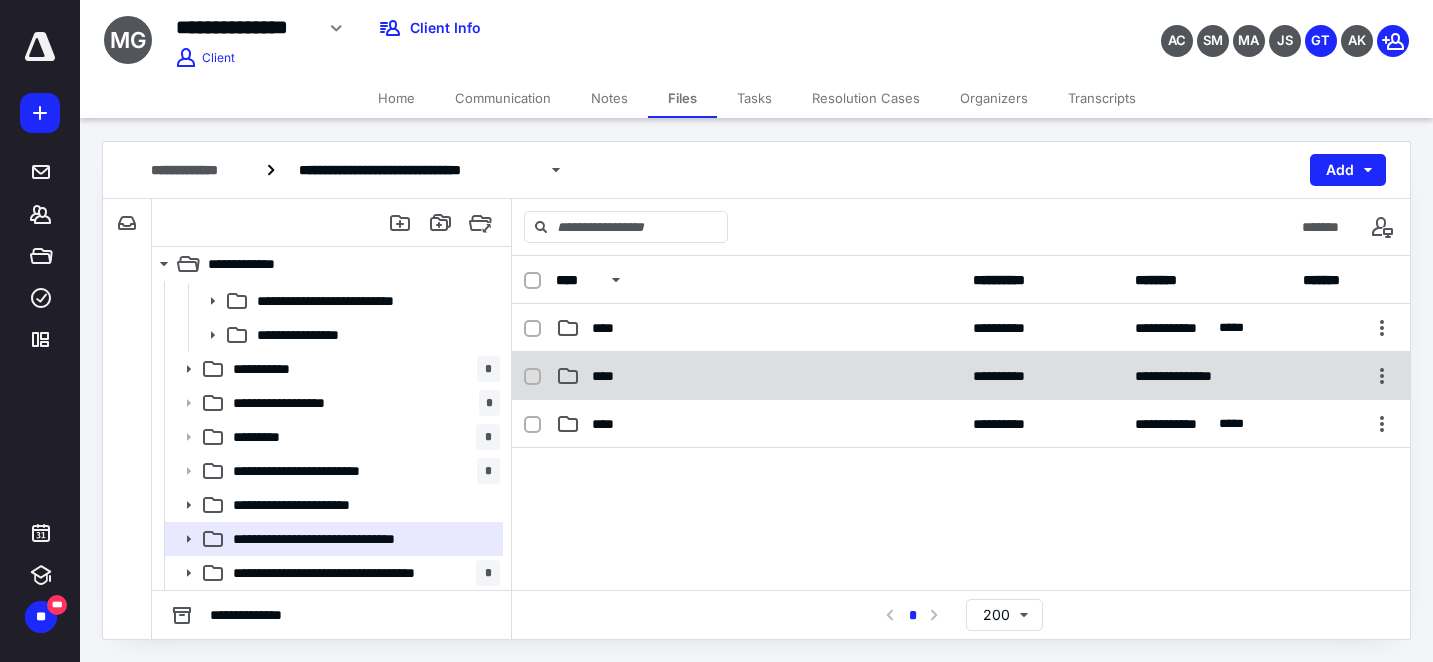 click on "****" at bounding box center [758, 376] 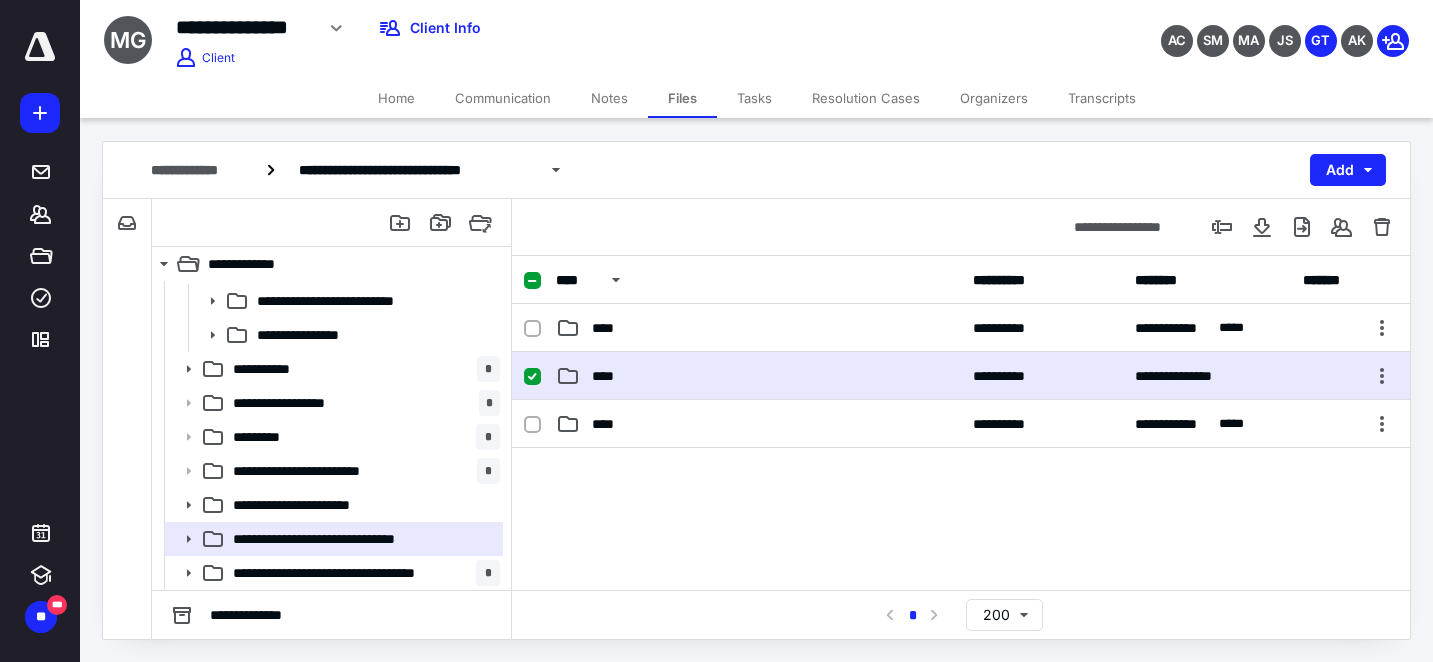 click on "****" at bounding box center [758, 376] 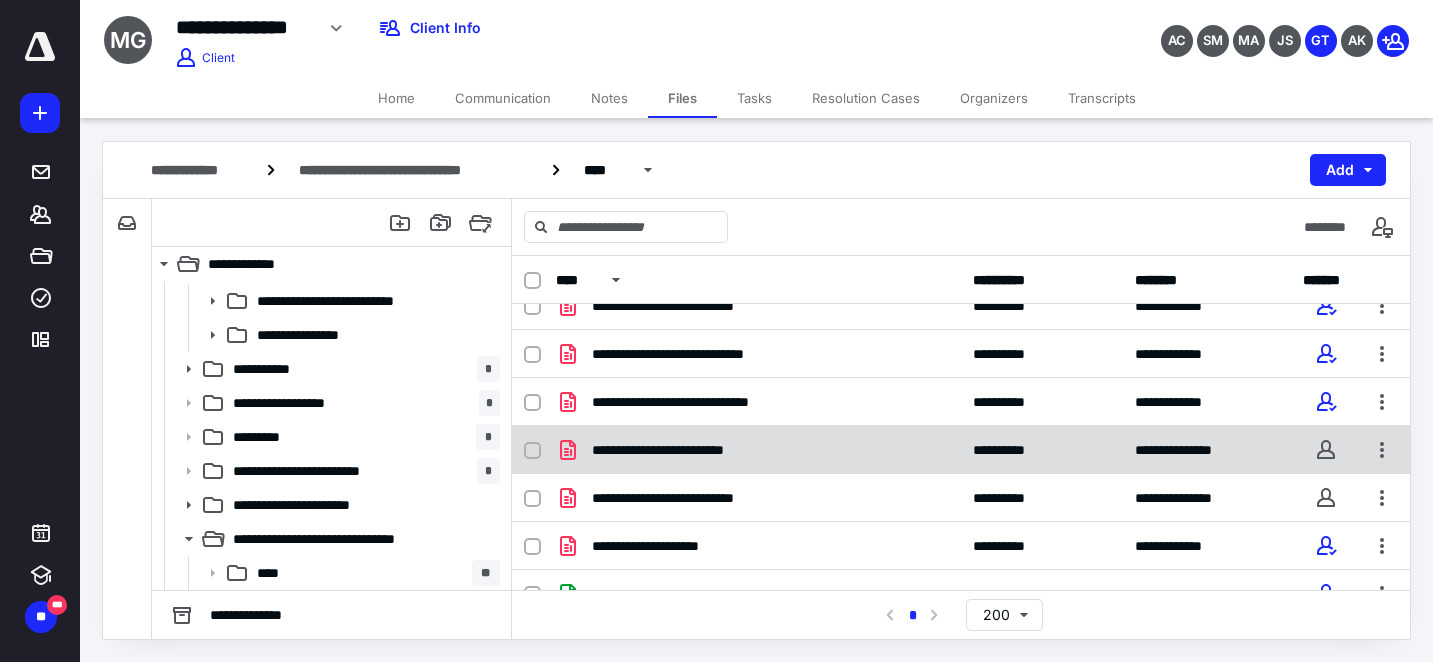 scroll, scrollTop: 154, scrollLeft: 0, axis: vertical 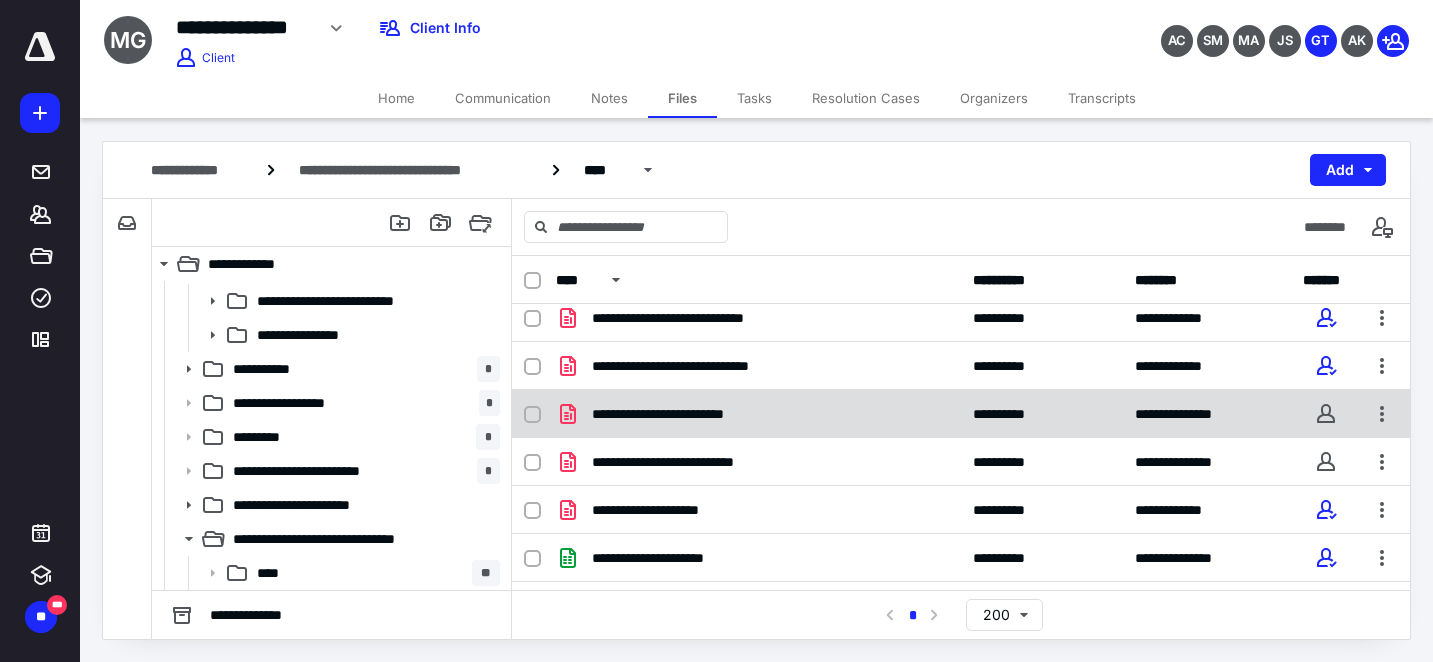 click on "**********" at bounding box center [687, 414] 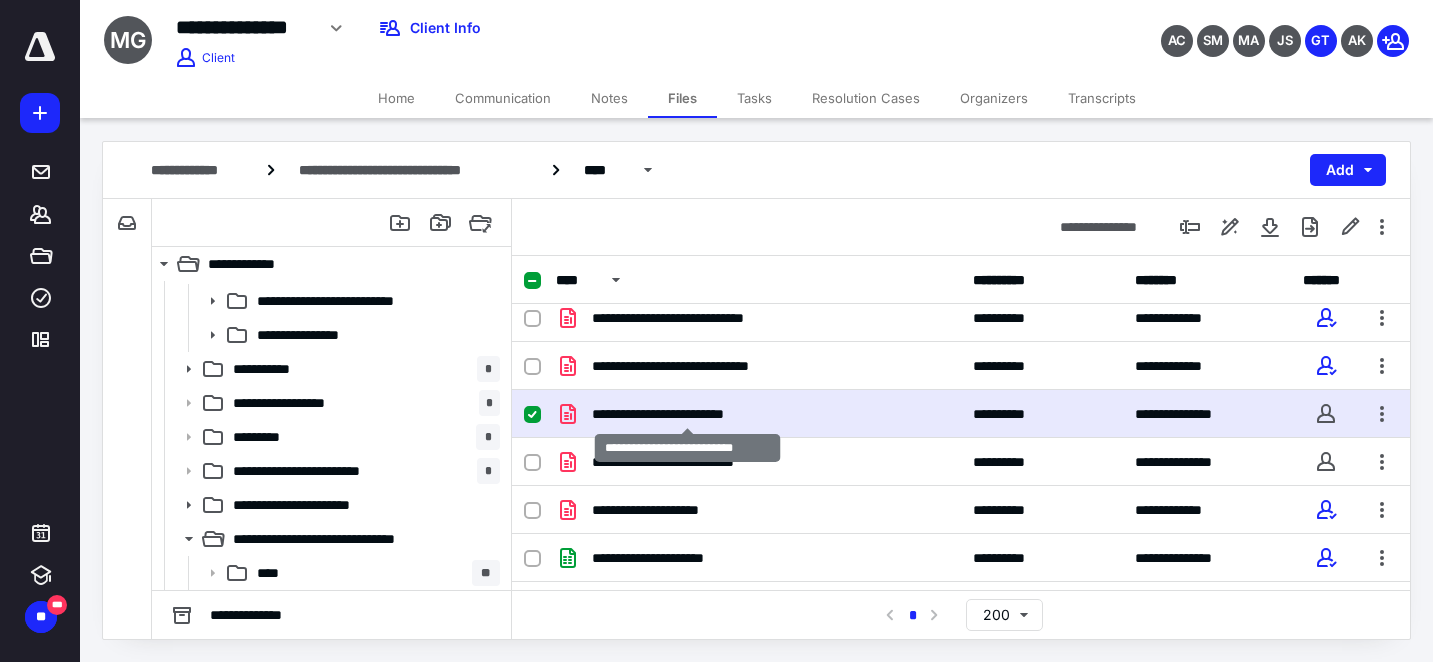 click on "**********" at bounding box center (687, 414) 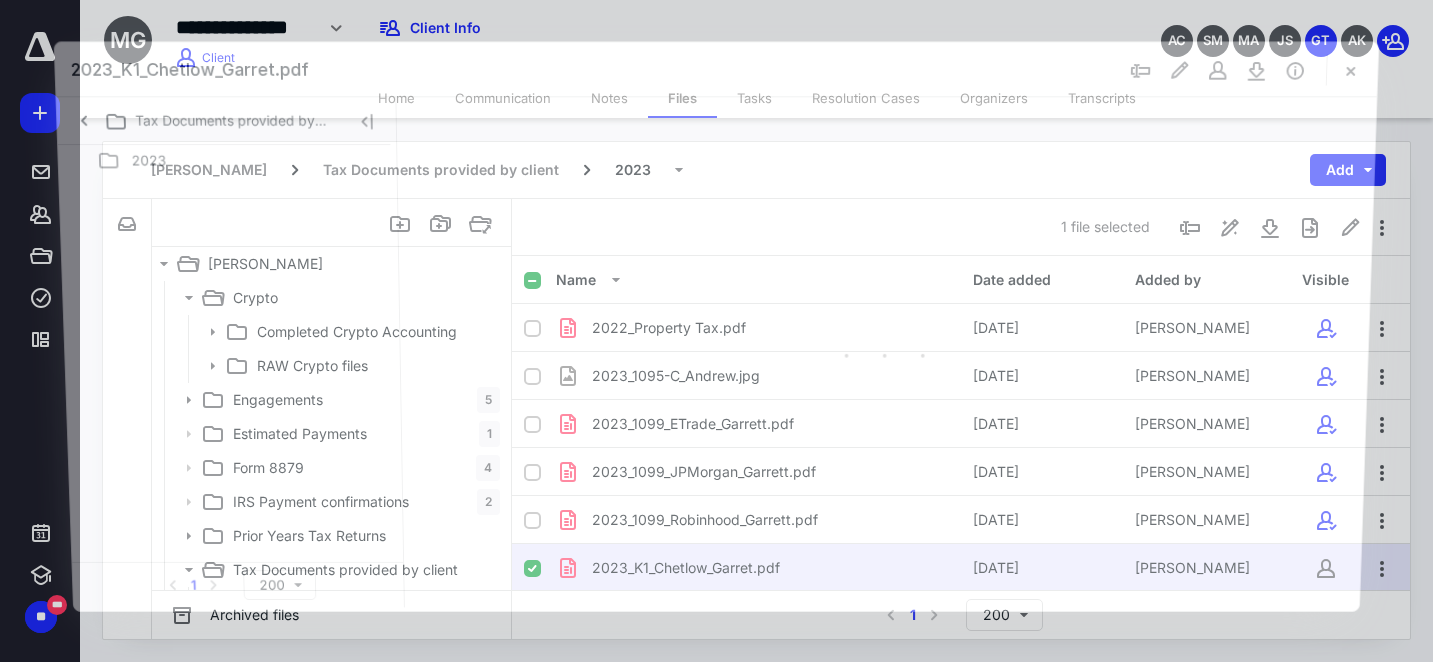 scroll, scrollTop: 31, scrollLeft: 0, axis: vertical 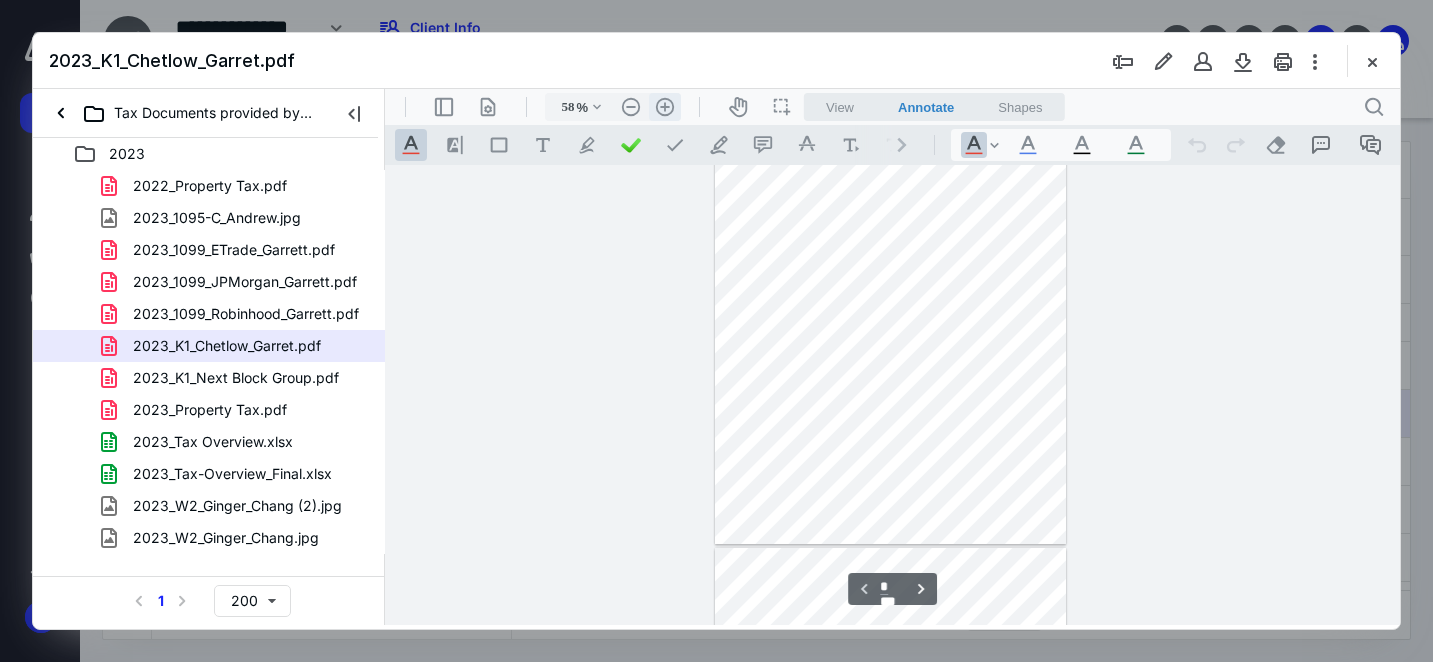 click on ".cls-1{fill:#abb0c4;} icon - header - zoom - in - line" at bounding box center (665, 107) 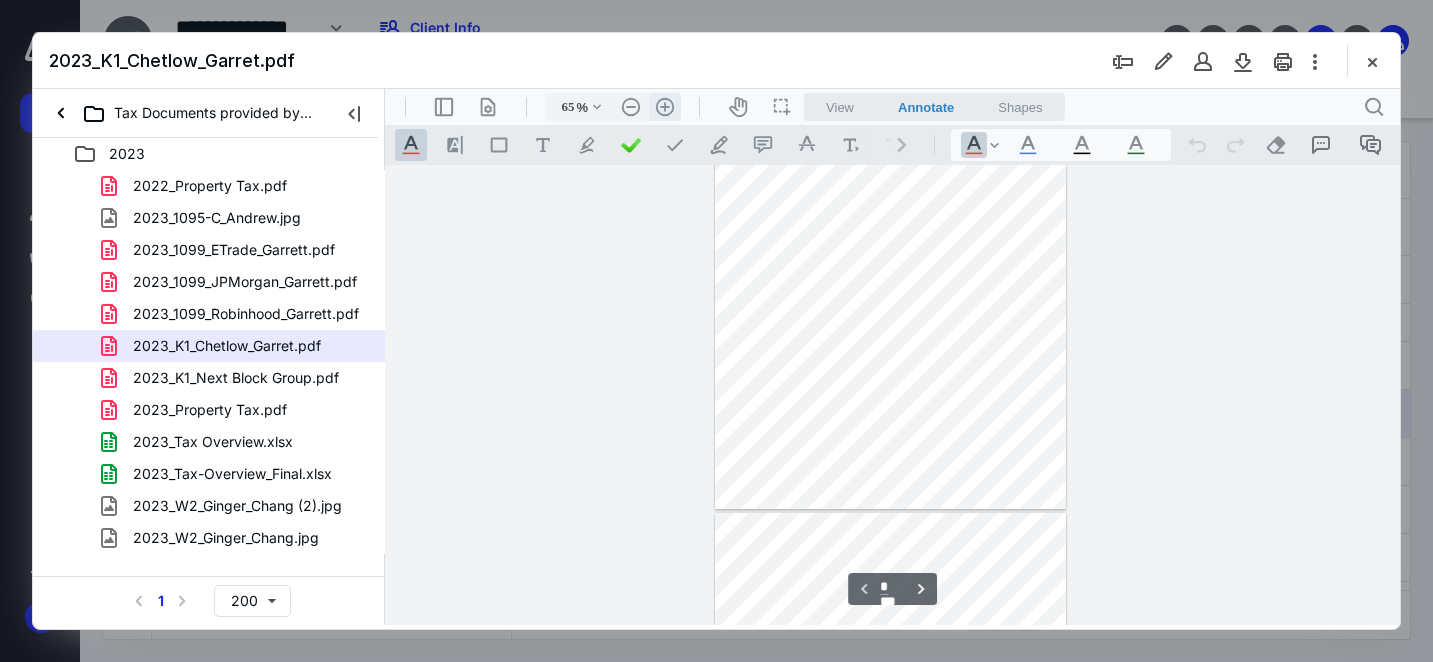 click on ".cls-1{fill:#abb0c4;} icon - header - zoom - in - line" at bounding box center (665, 107) 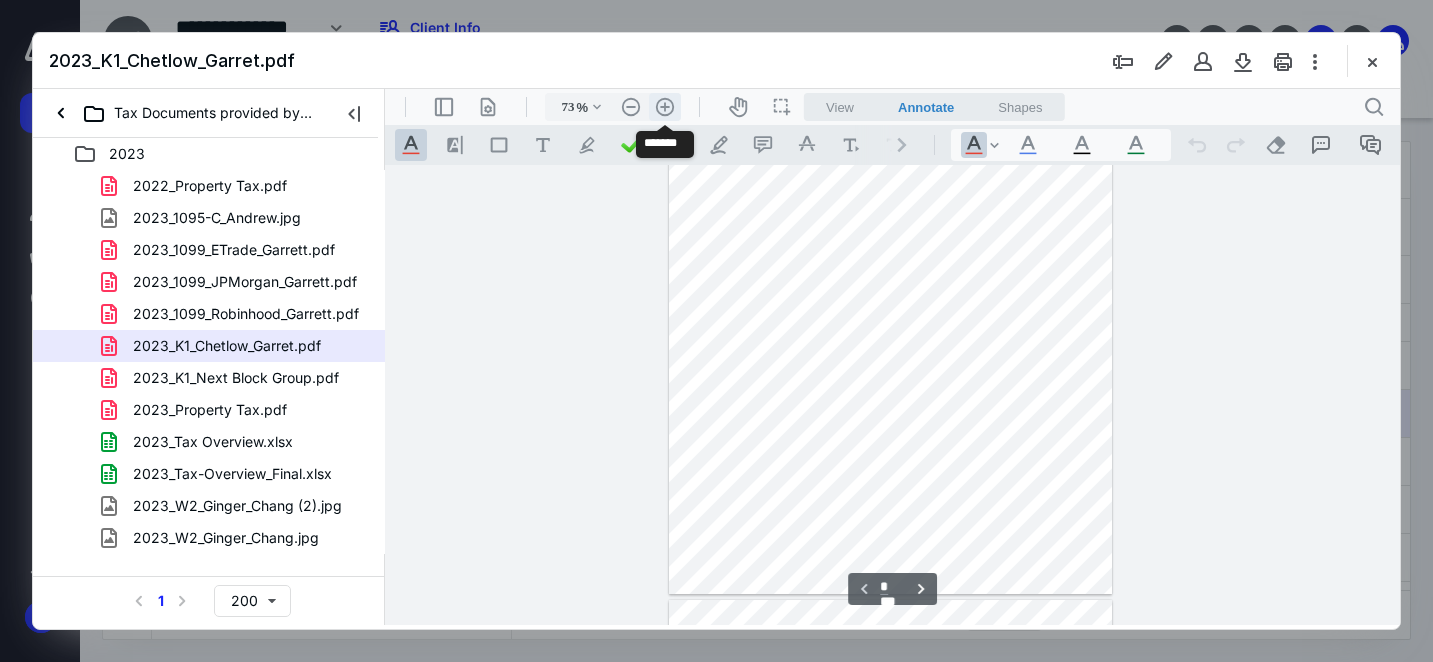 click on ".cls-1{fill:#abb0c4;} icon - header - zoom - in - line" at bounding box center (665, 107) 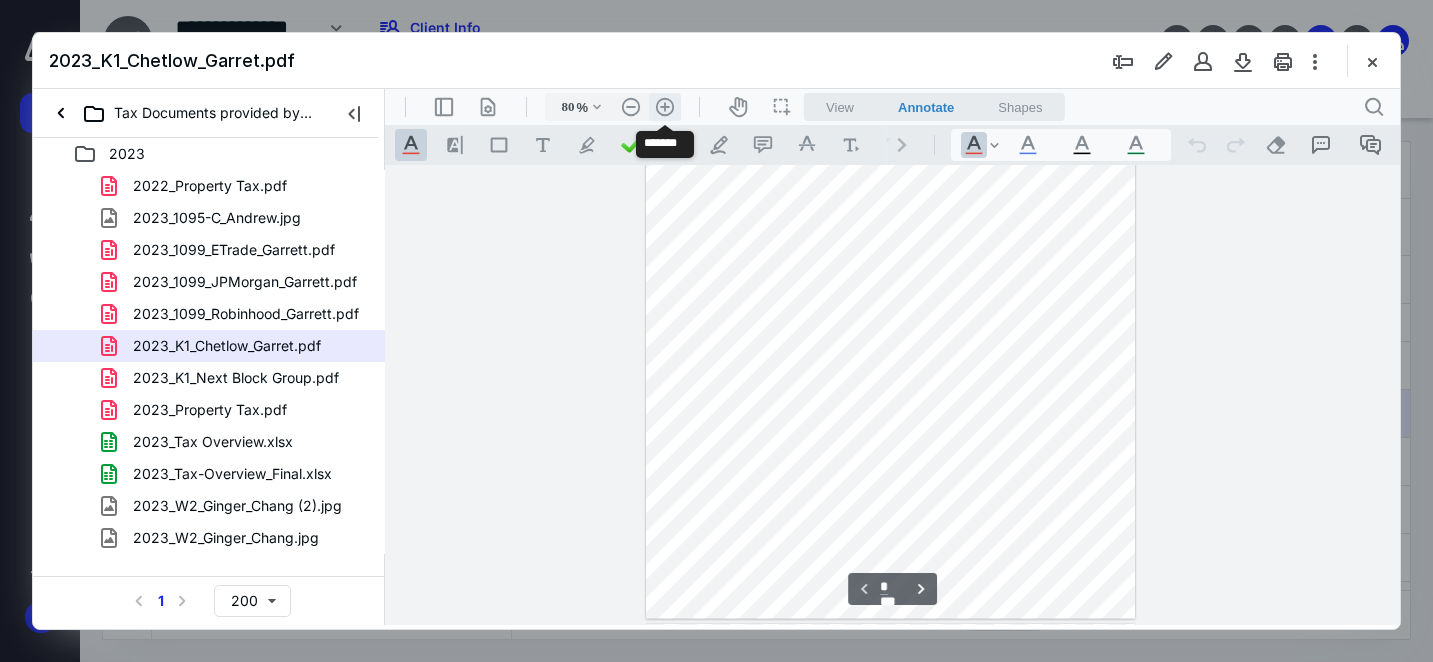 click on ".cls-1{fill:#abb0c4;} icon - header - zoom - in - line" at bounding box center (665, 107) 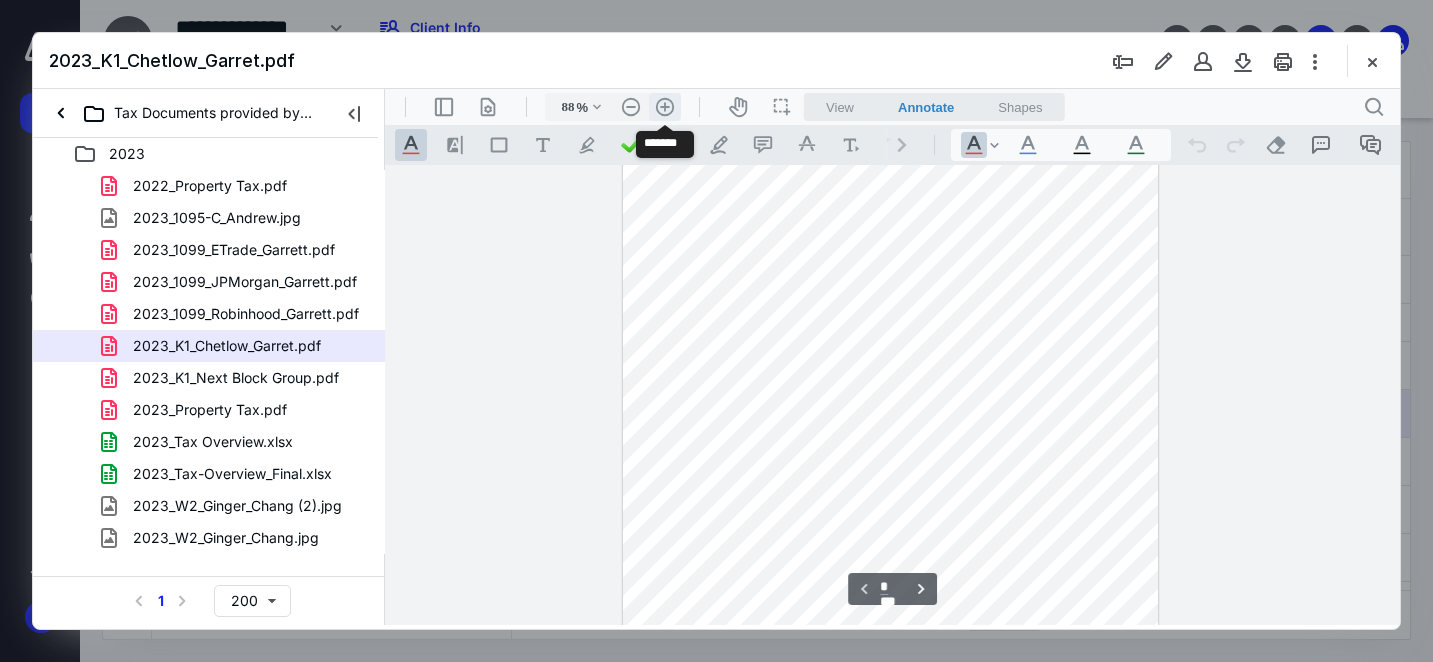 click on ".cls-1{fill:#abb0c4;} icon - header - zoom - in - line" at bounding box center (665, 107) 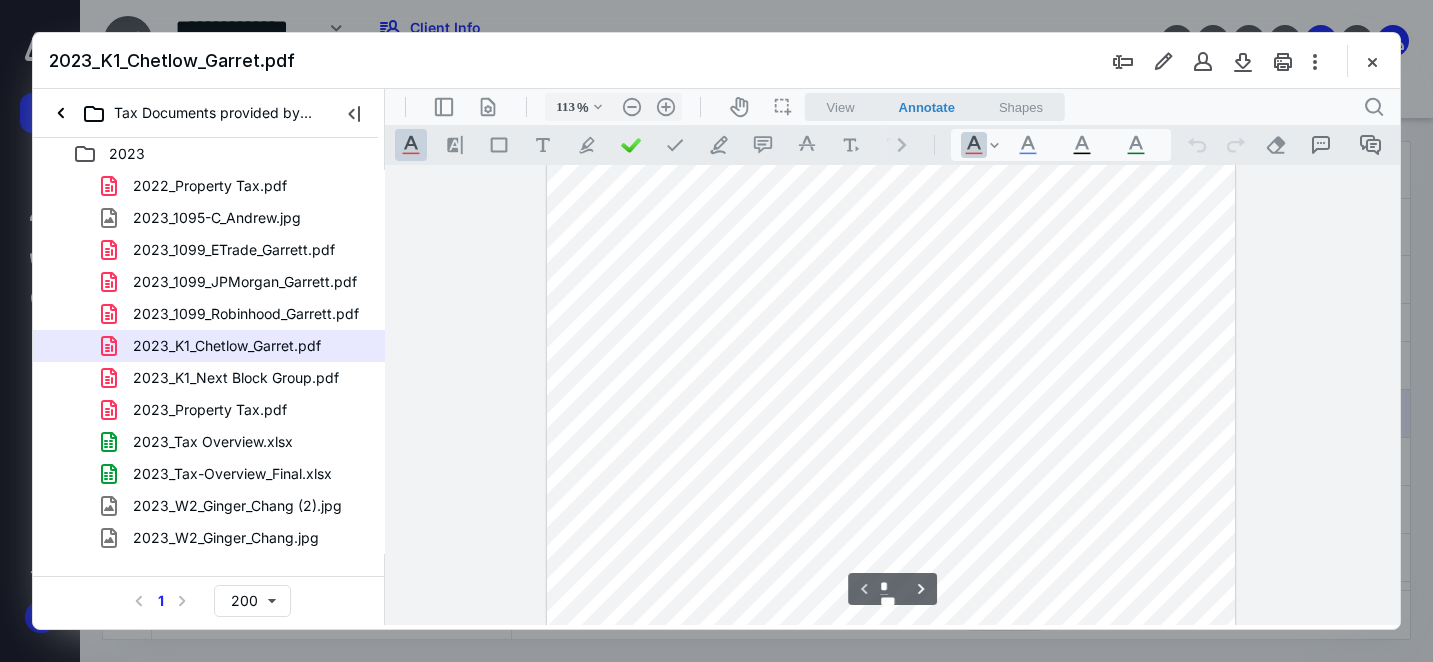 scroll, scrollTop: 0, scrollLeft: 0, axis: both 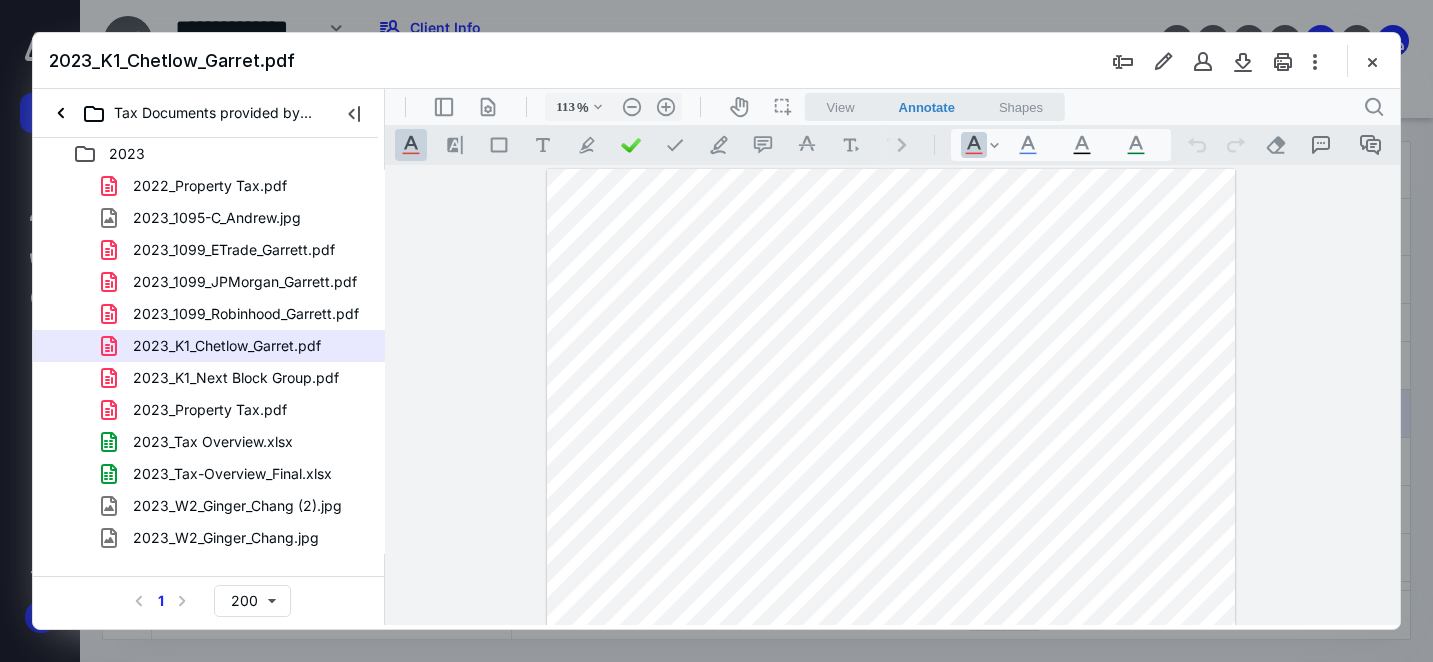 click on "2023_K1_Next Block Group.pdf" at bounding box center (236, 378) 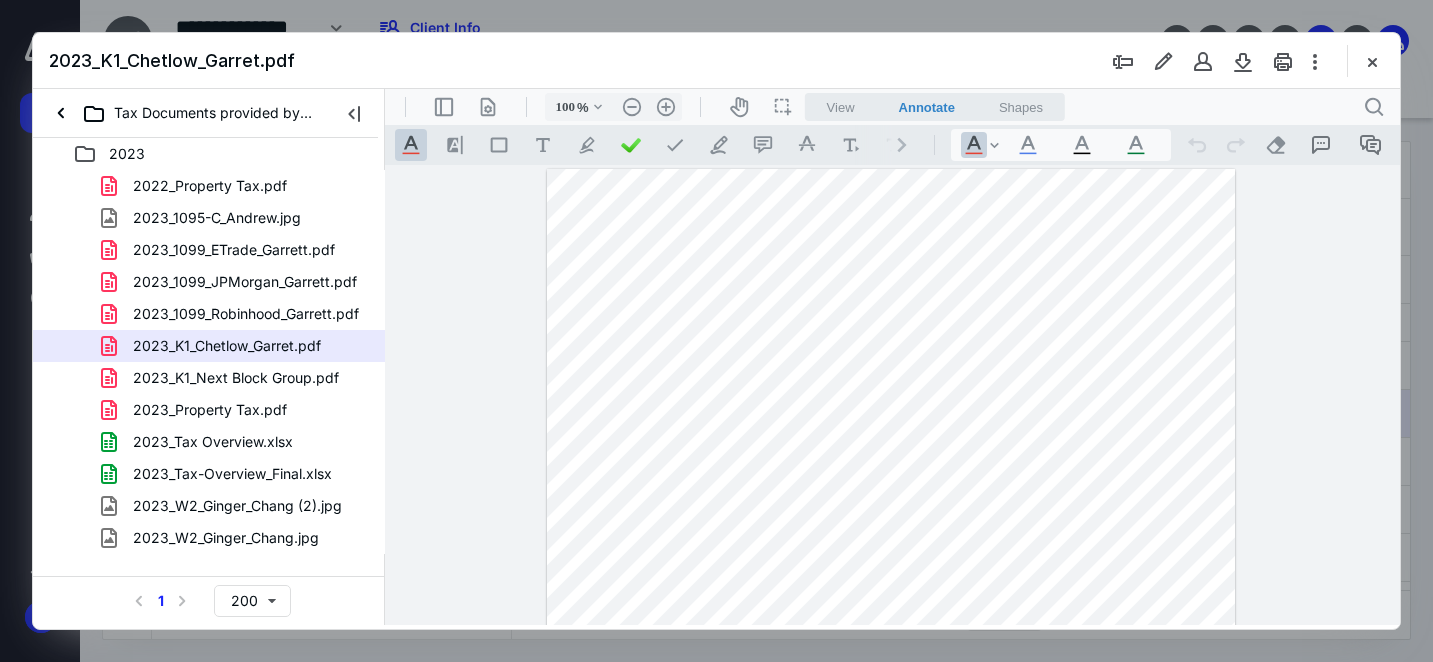 click on "2022_Property Tax.pdf 2023_1095-C_Andrew.jpg 2023_1099_ETrade_Garrett.pdf 2023_1099_JPMorgan_Garrett.pdf 2023_1099_Robinhood_Garrett.pdf 2023_K1_Chetlow_Garret.pdf 2023_K1_Next Block Group.pdf 2023_Property Tax.pdf 2023_Tax Overview.xlsx 2023_Tax-Overview_Final.xlsx 2023_W2_Ginger_Chang (2).jpg 2023_W2_Ginger_Chang.jpg" at bounding box center [209, 362] 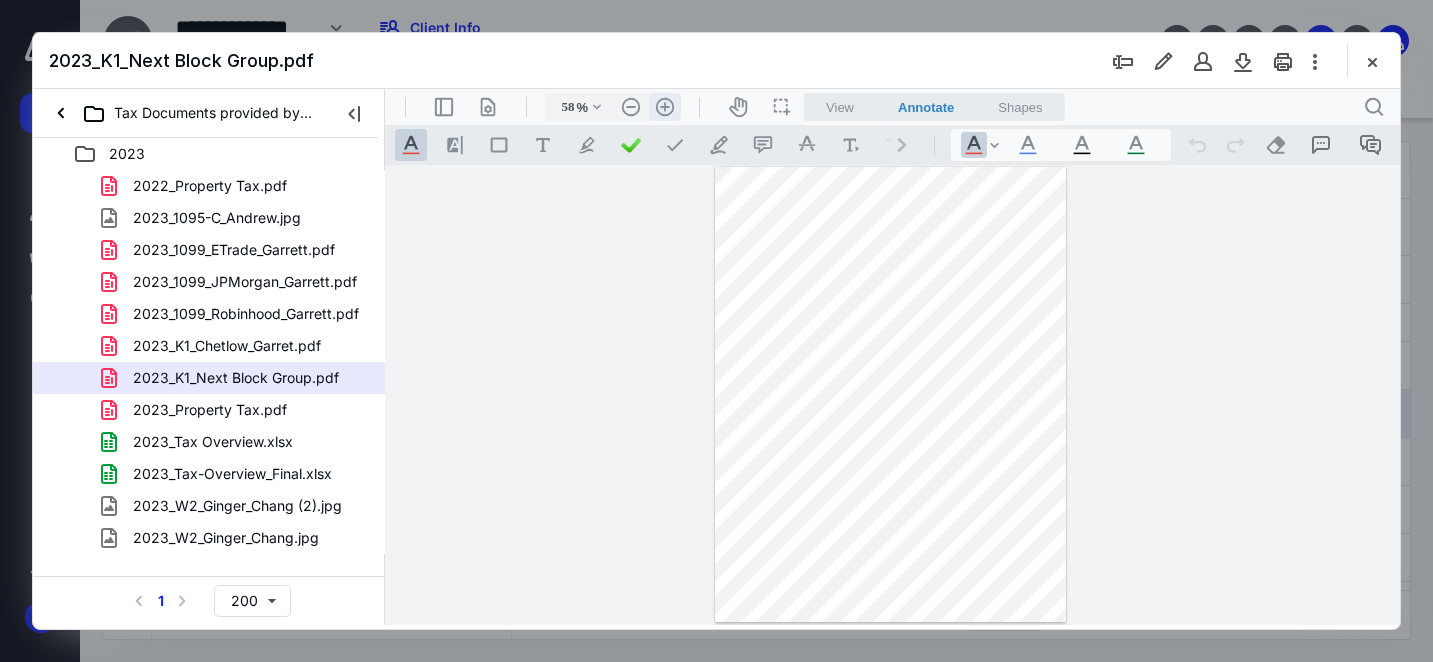 click on ".cls-1{fill:#abb0c4;} icon - header - zoom - in - line" at bounding box center [665, 107] 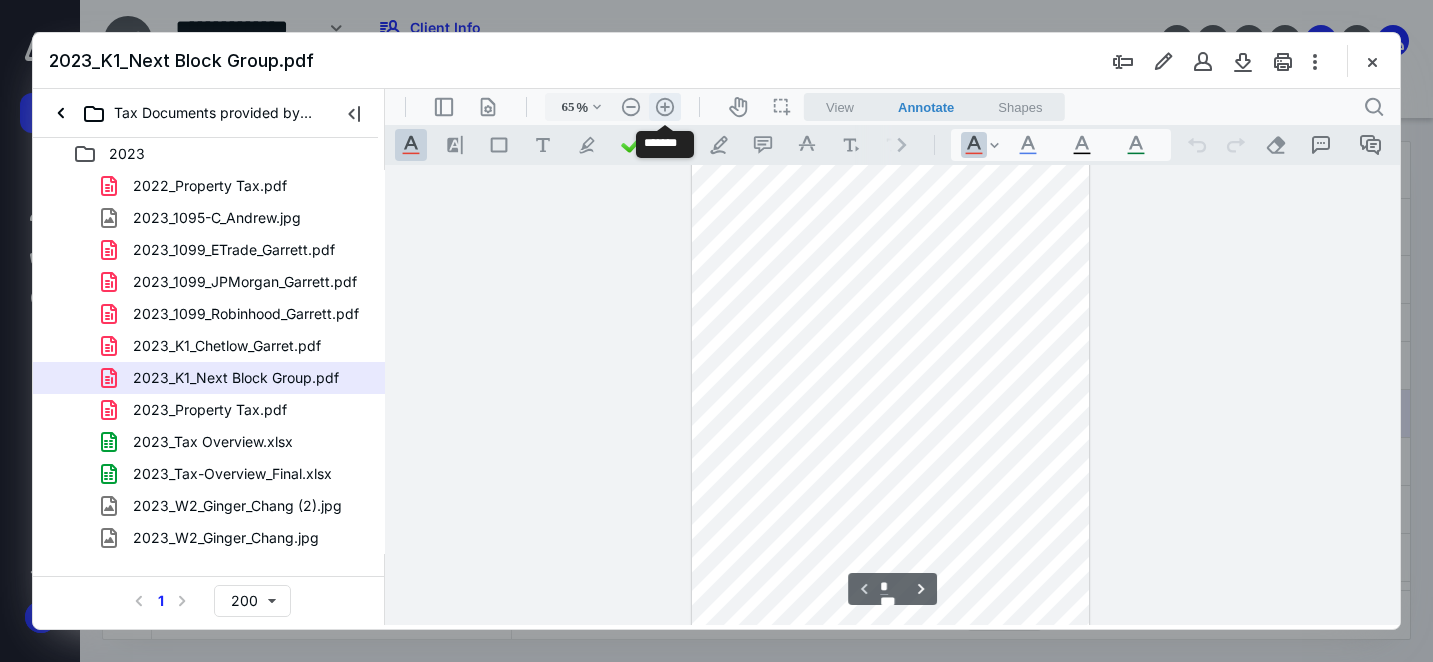 click on ".cls-1{fill:#abb0c4;} icon - header - zoom - in - line" at bounding box center [665, 107] 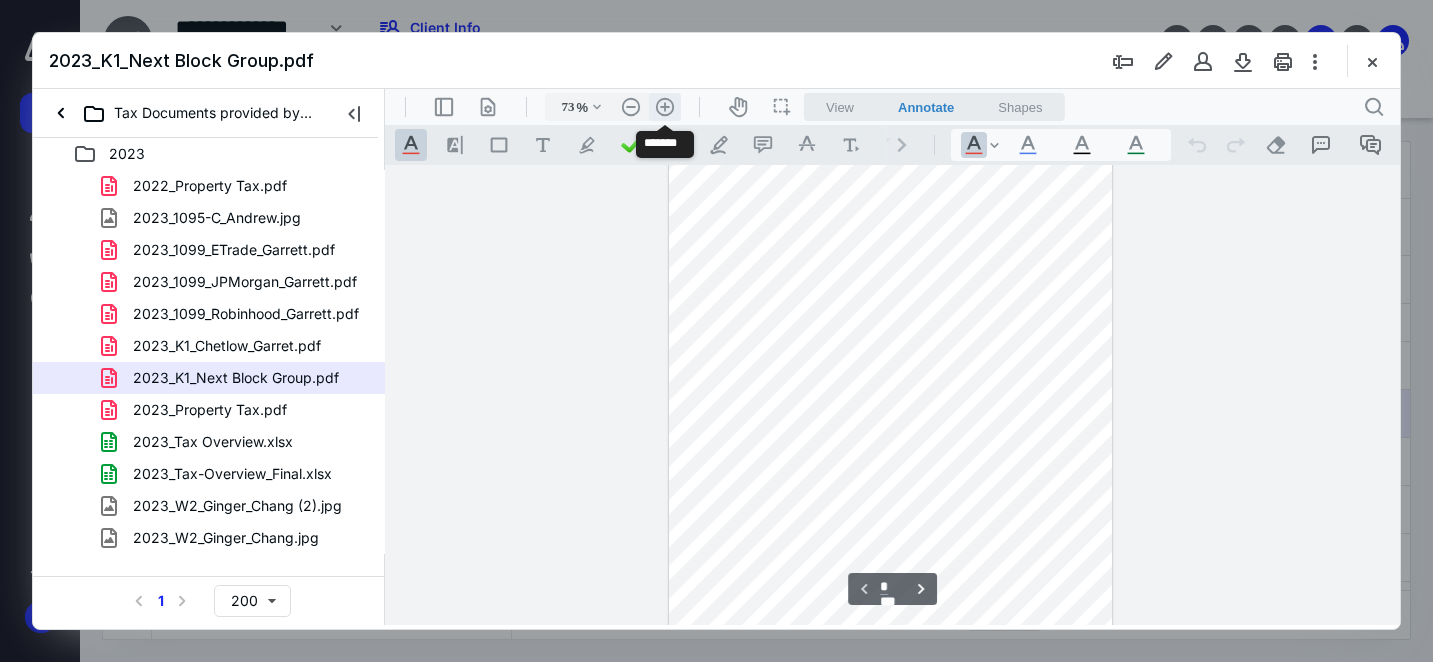 click on ".cls-1{fill:#abb0c4;} icon - header - zoom - in - line" at bounding box center (665, 107) 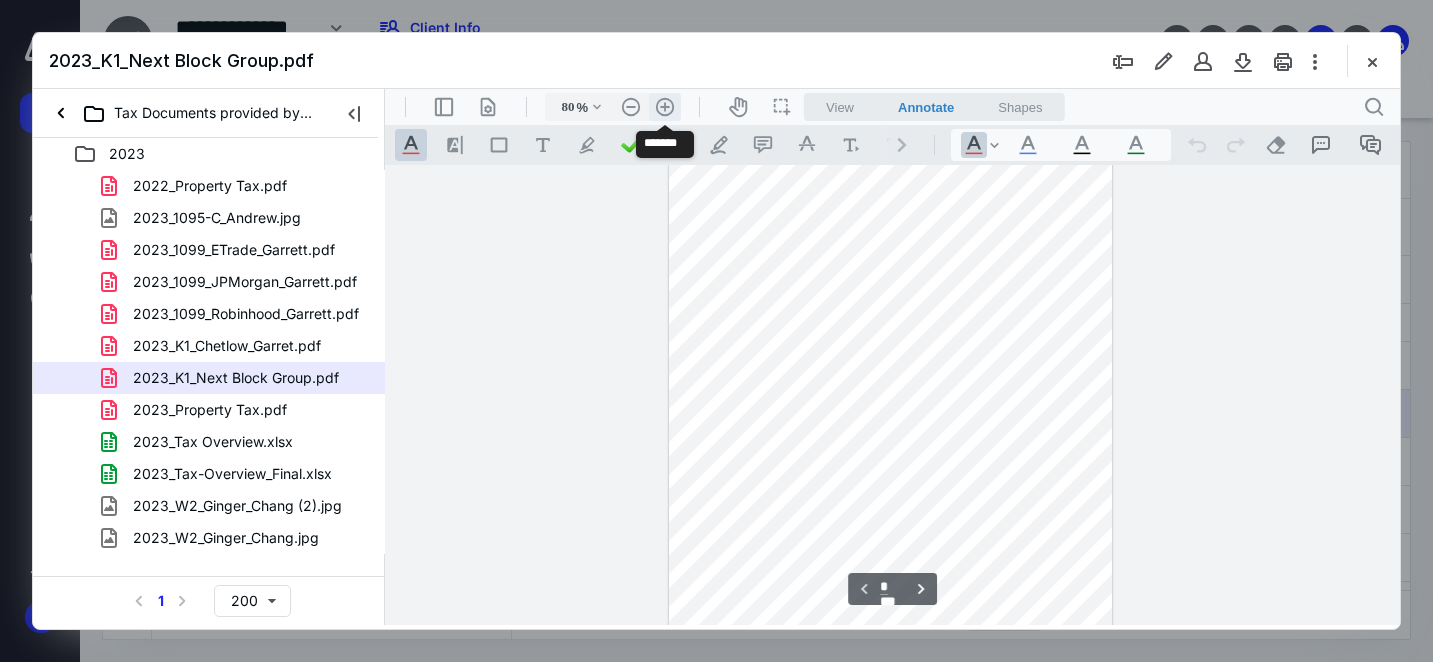 click on ".cls-1{fill:#abb0c4;} icon - header - zoom - in - line" at bounding box center [665, 107] 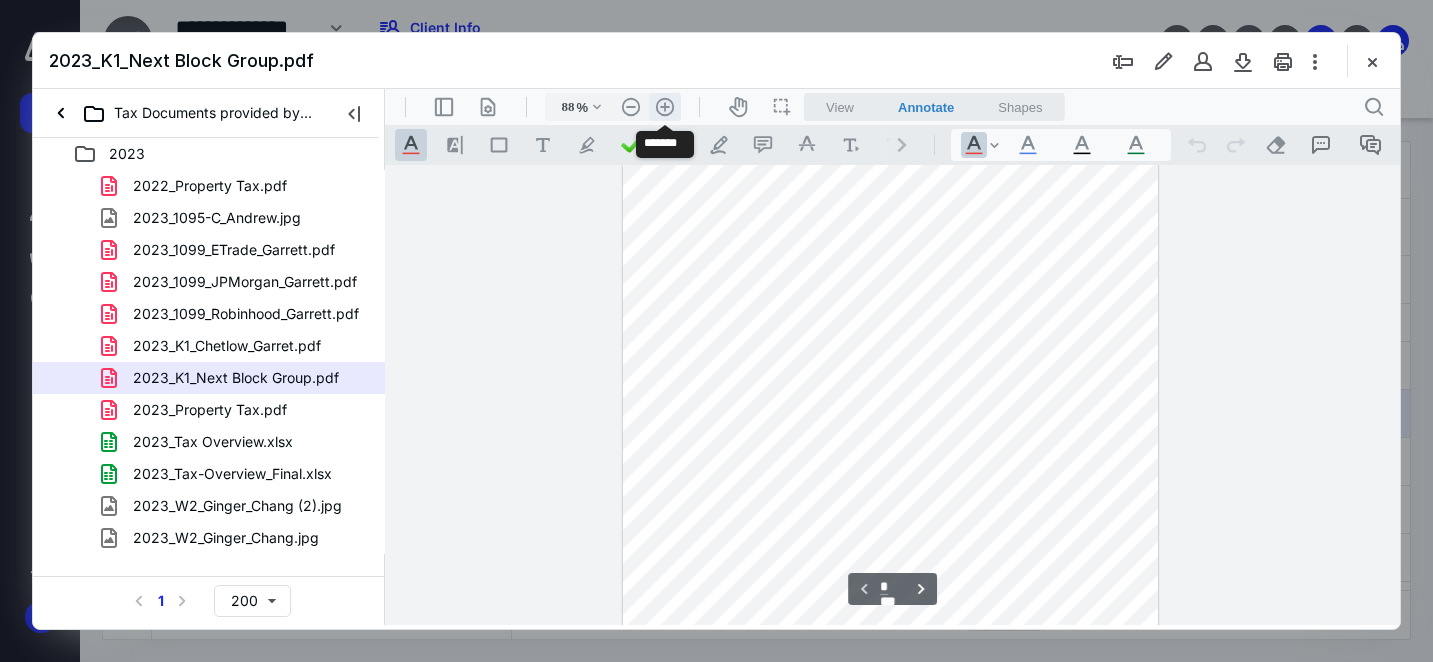 click on ".cls-1{fill:#abb0c4;} icon - header - zoom - in - line" at bounding box center (665, 107) 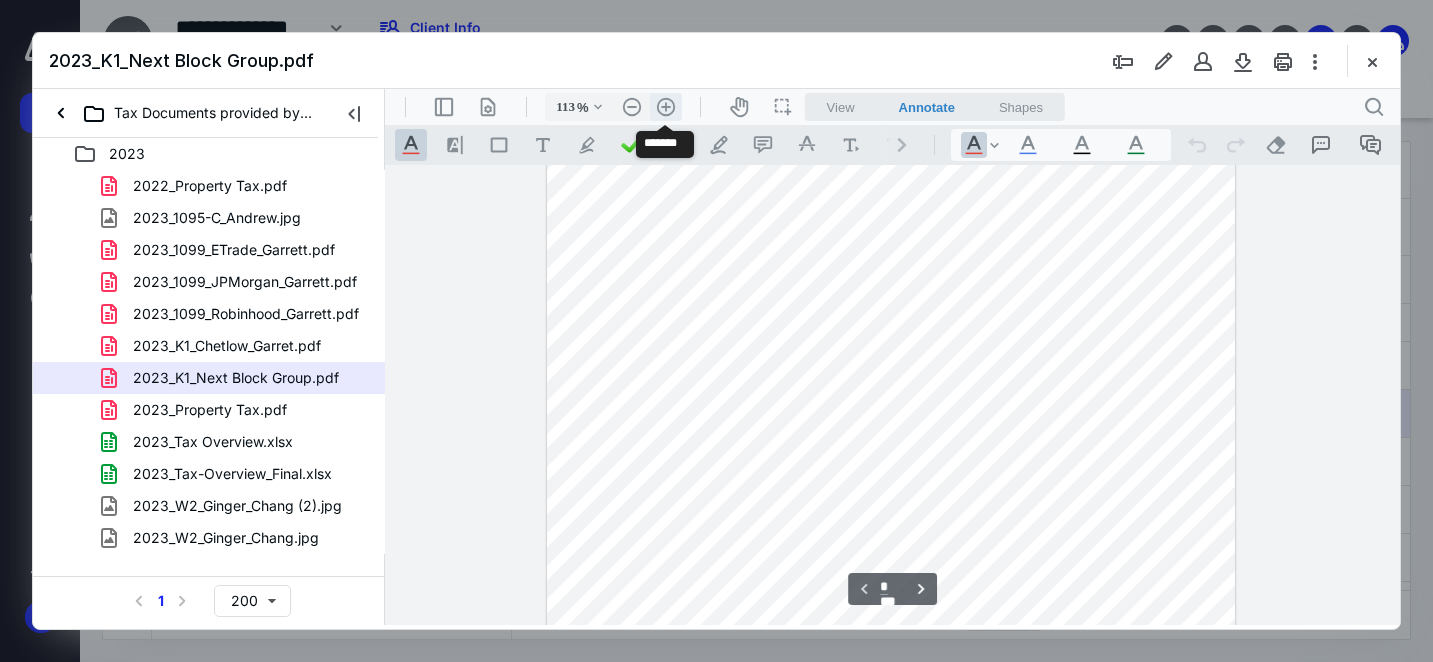 click on ".cls-1{fill:#abb0c4;} icon - header - zoom - in - line" at bounding box center (666, 107) 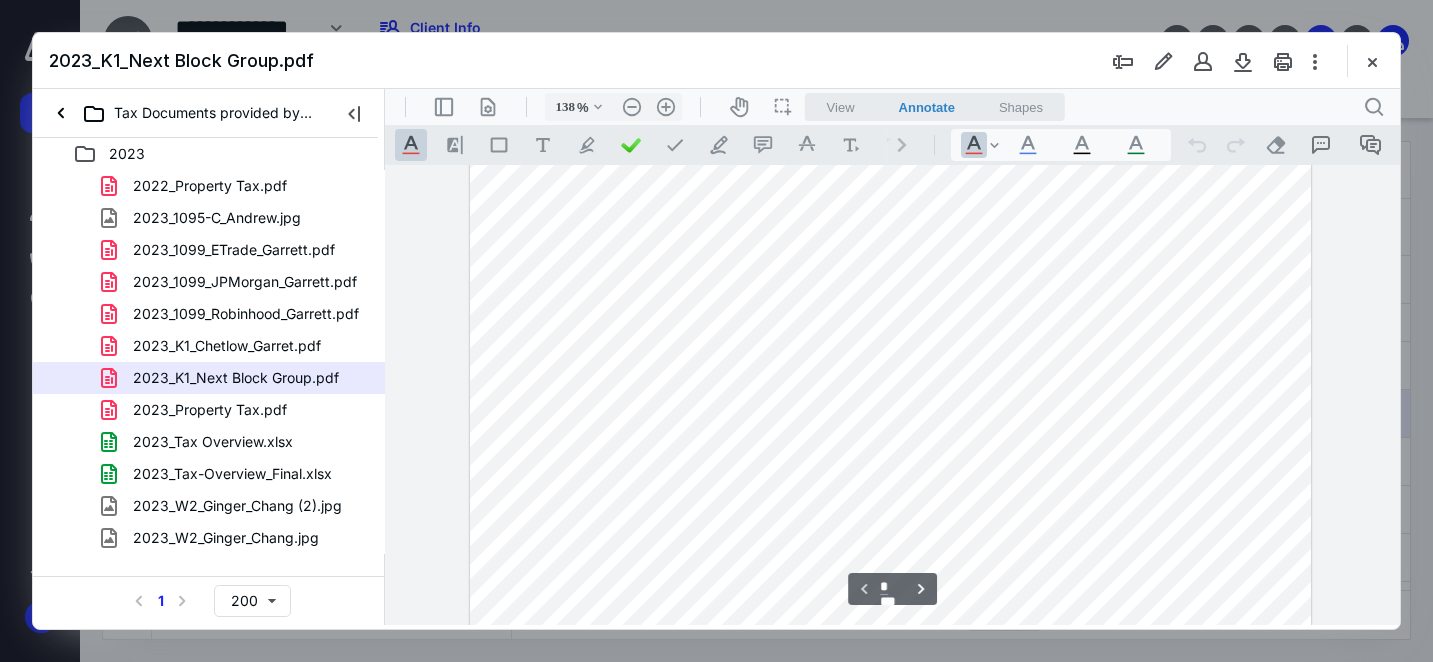 scroll, scrollTop: 24, scrollLeft: 0, axis: vertical 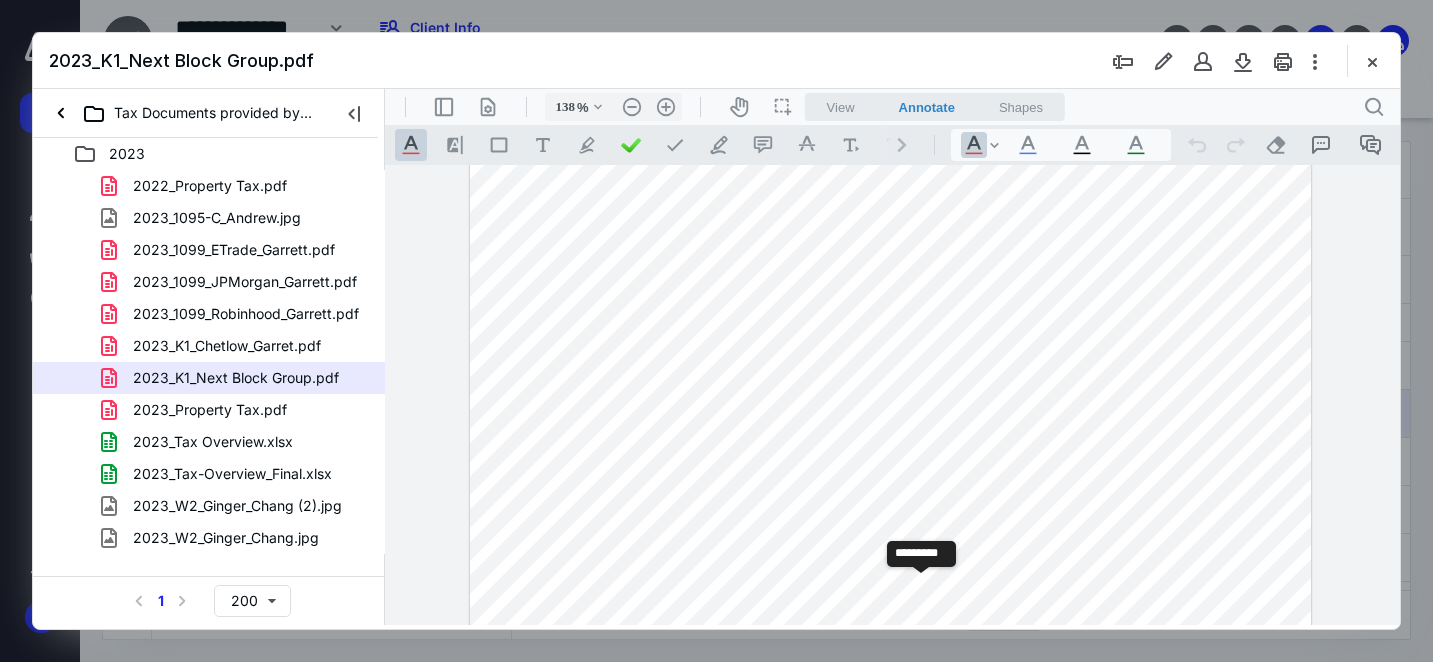 click on "**********" at bounding box center [921, 589] 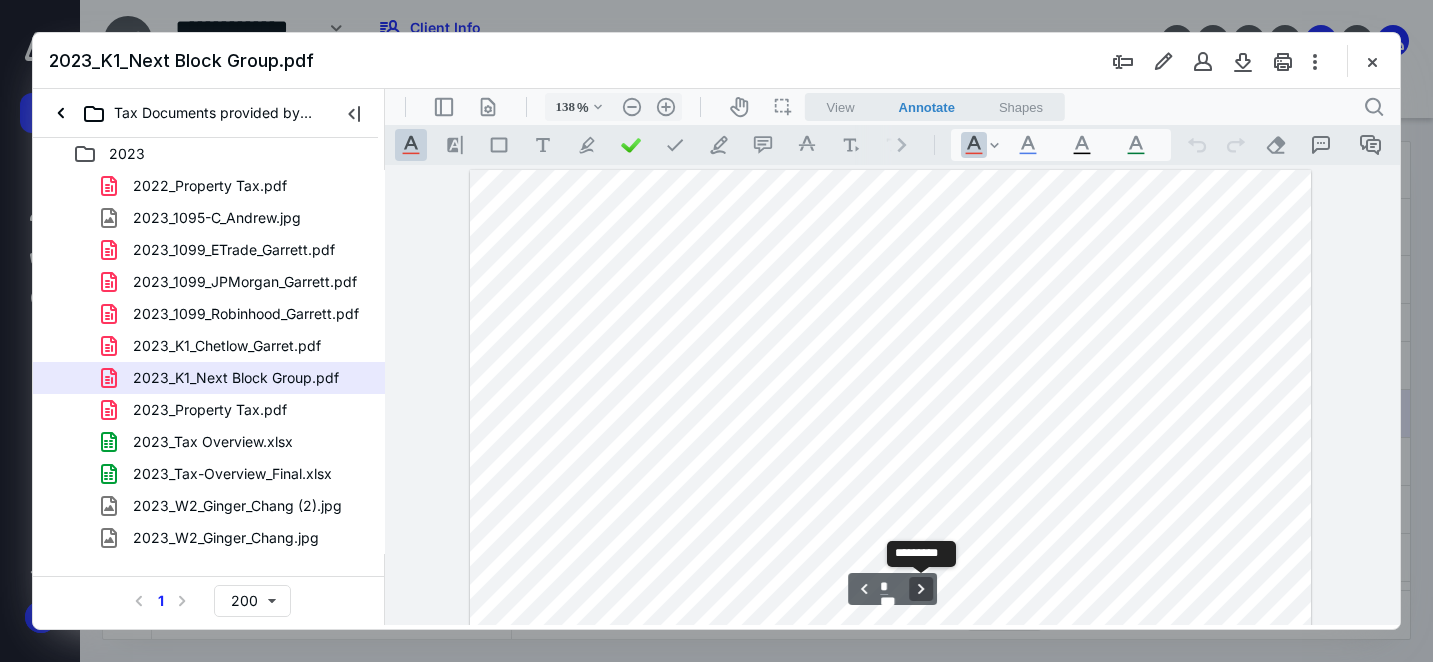 click on "**********" at bounding box center [921, 589] 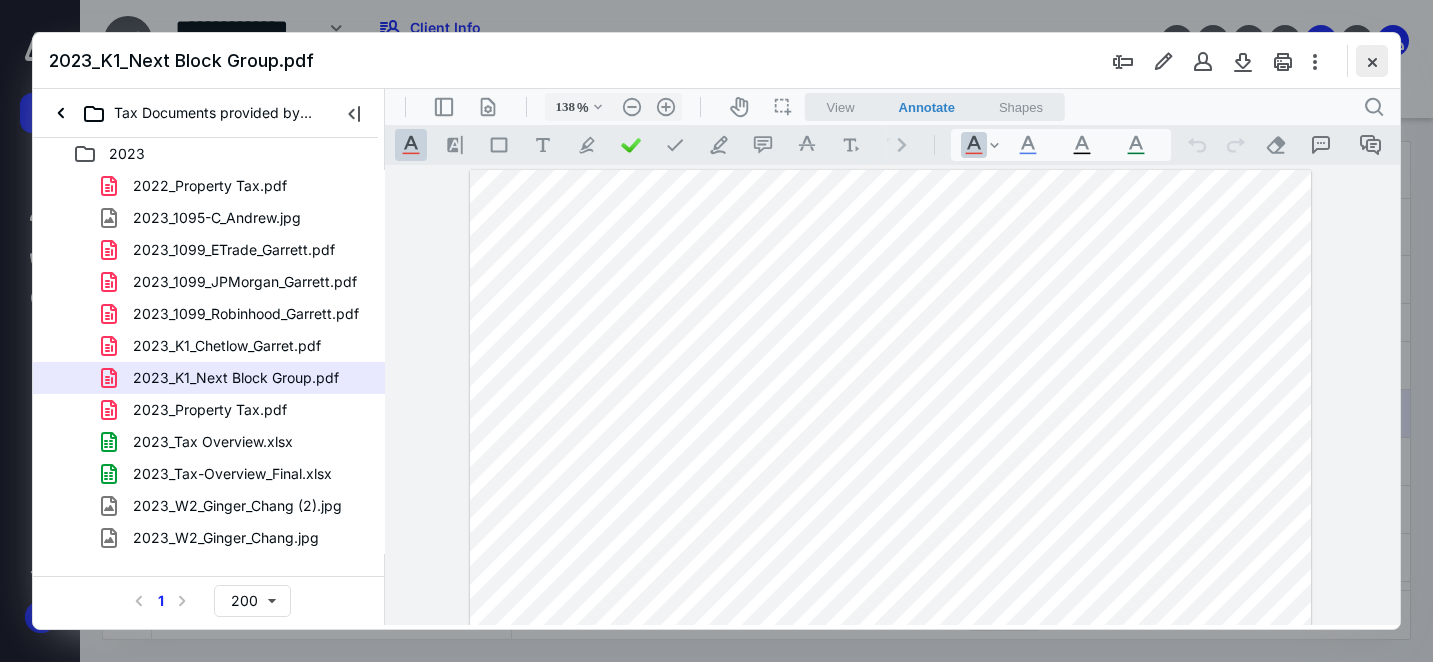 click at bounding box center [1372, 61] 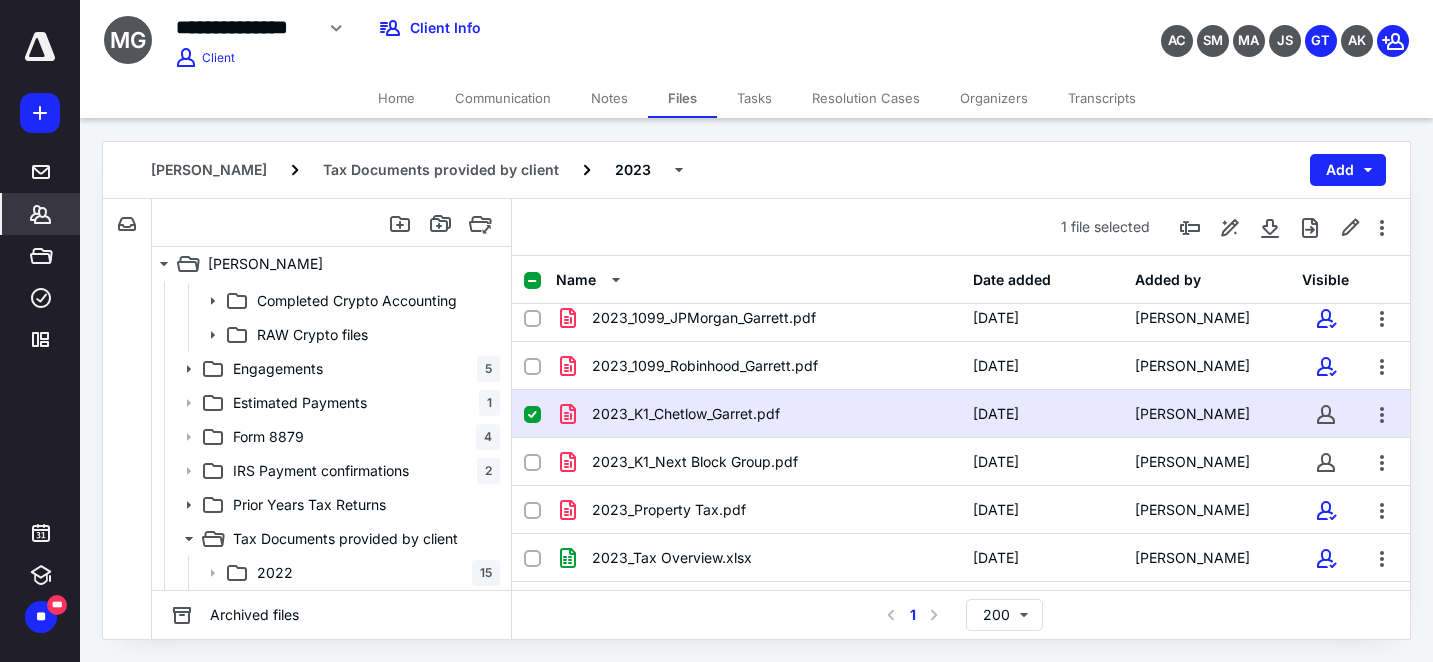 click on "*******" at bounding box center [41, 214] 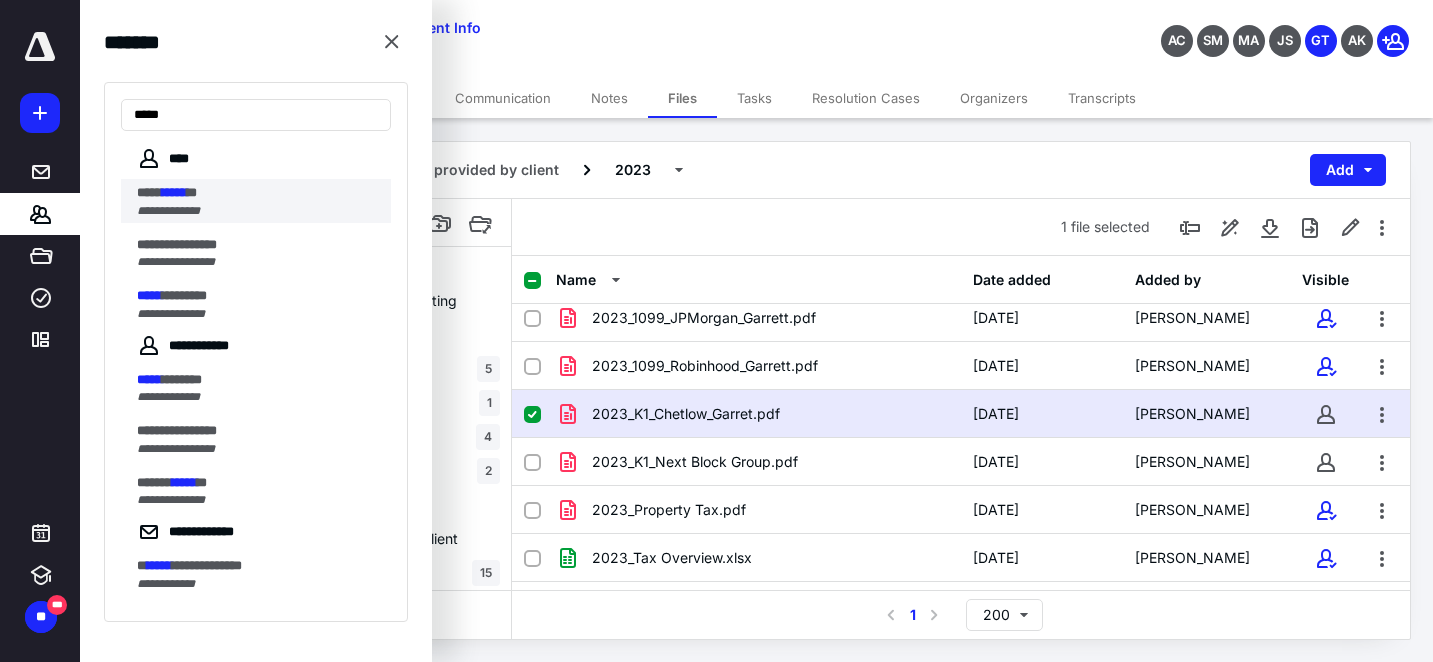 type on "*****" 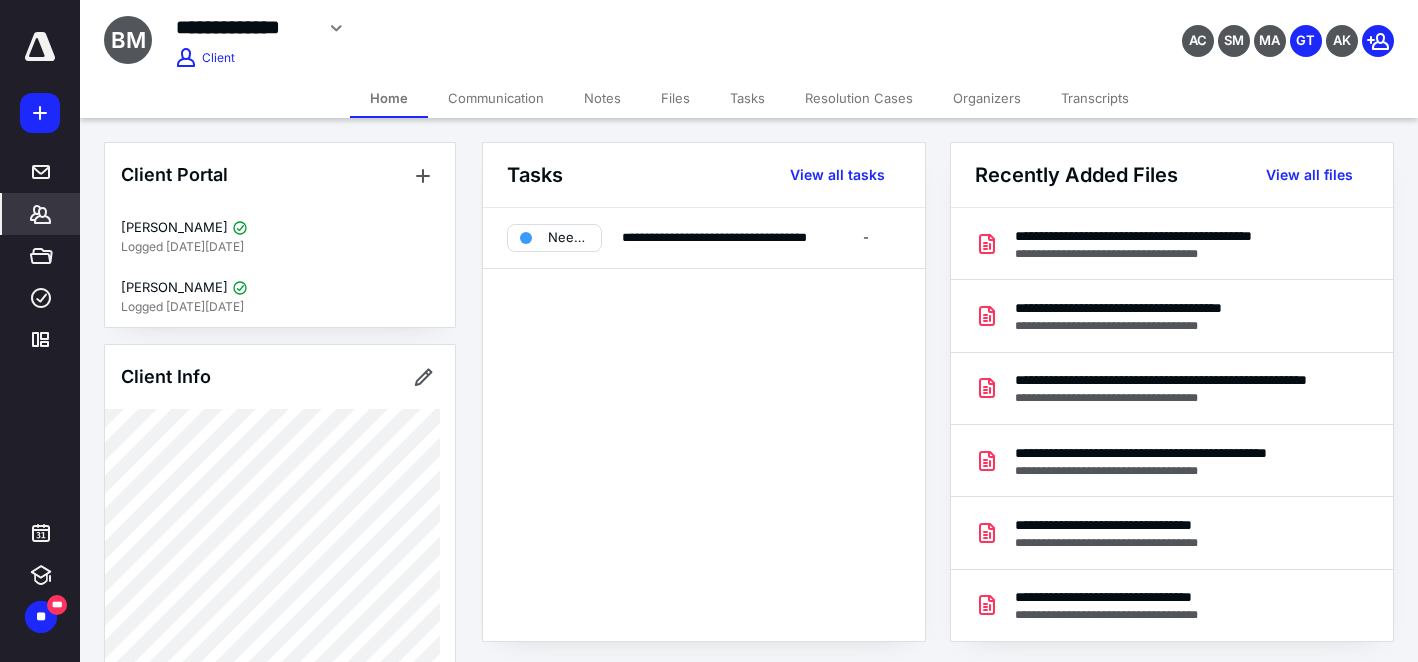 click on "Transcripts" at bounding box center [1095, 98] 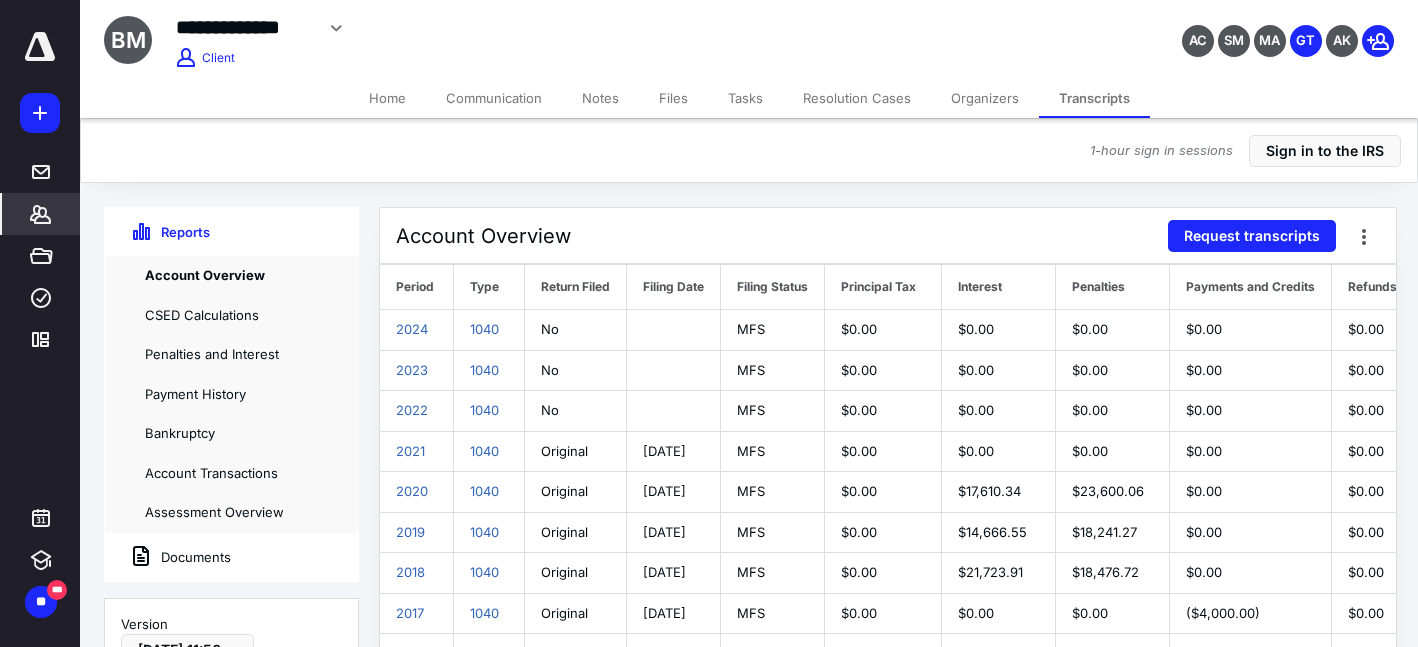 click on "Documents" at bounding box center (168, 557) 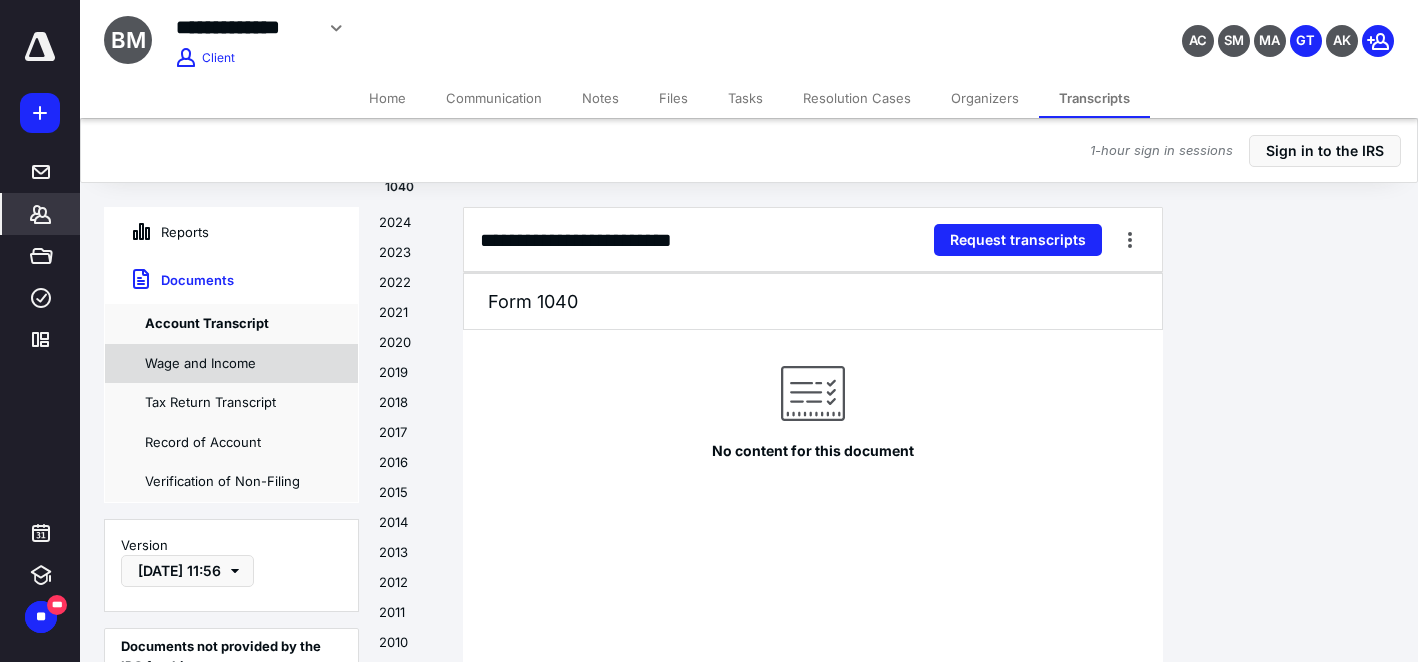 click on "Wage and Income" at bounding box center (231, 364) 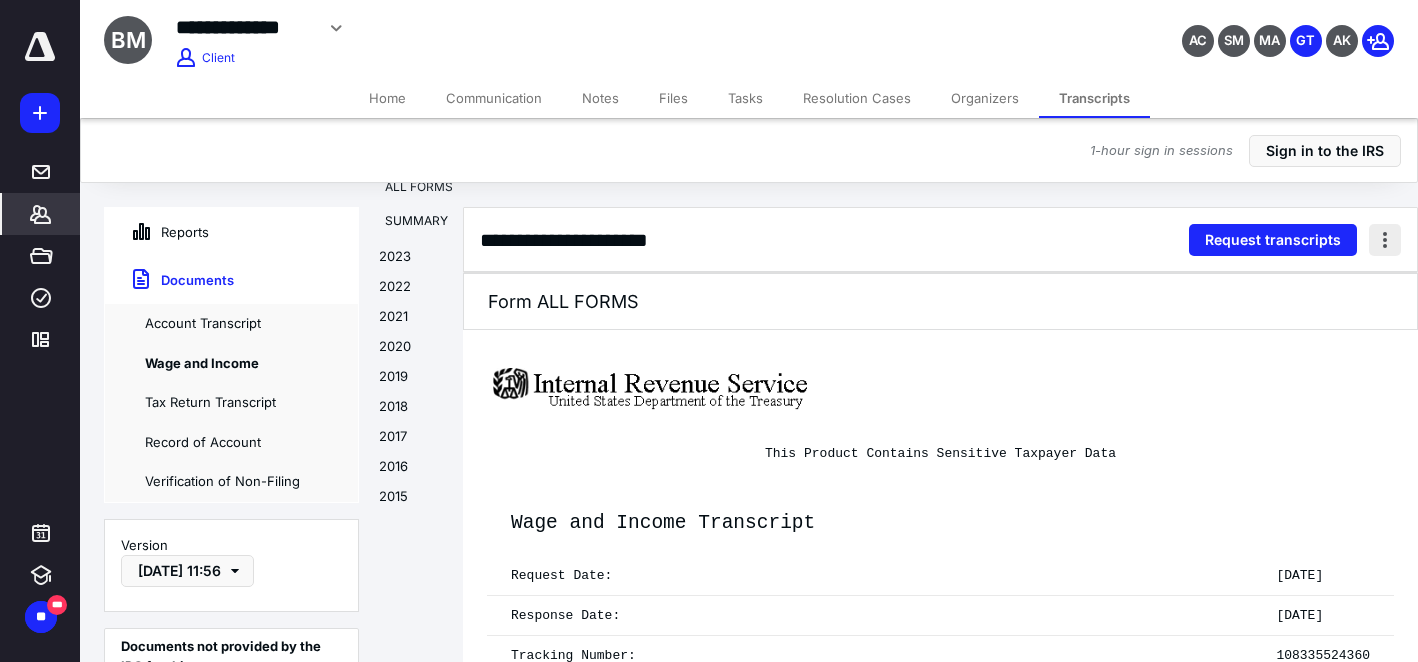 click at bounding box center [1385, 240] 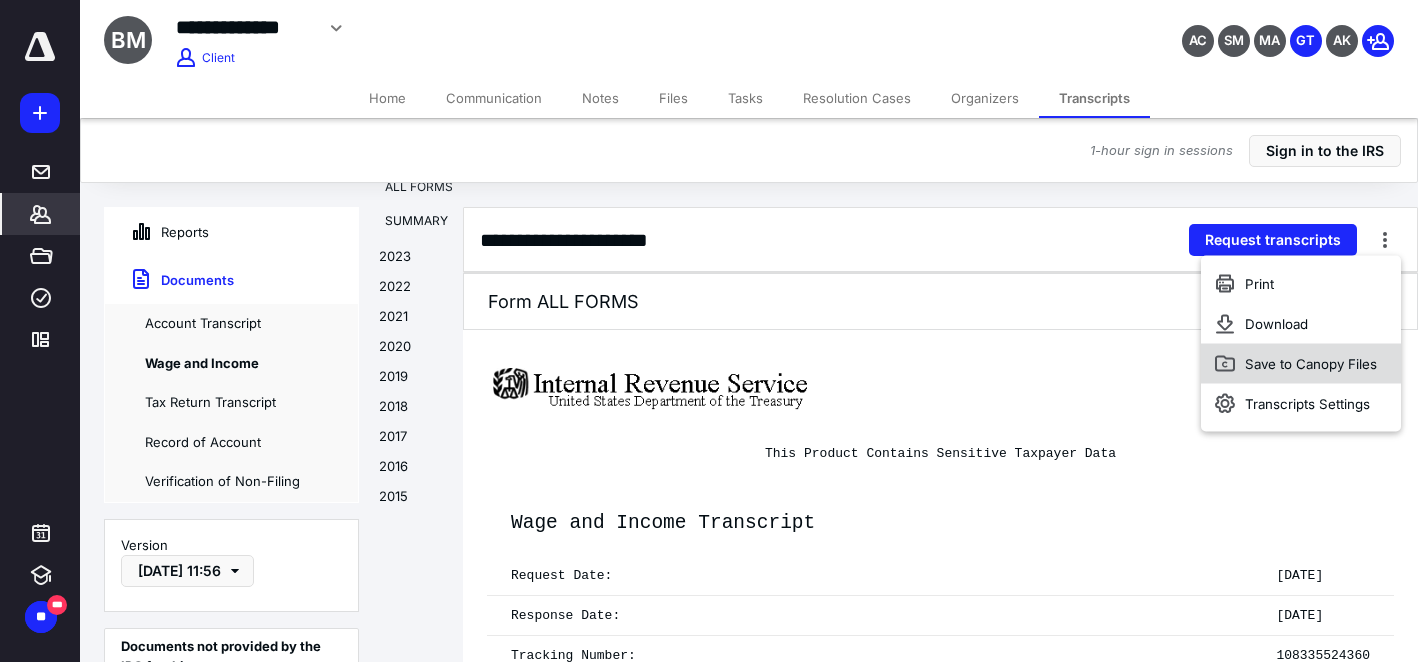 click on "Save to Canopy Files" at bounding box center (1311, 364) 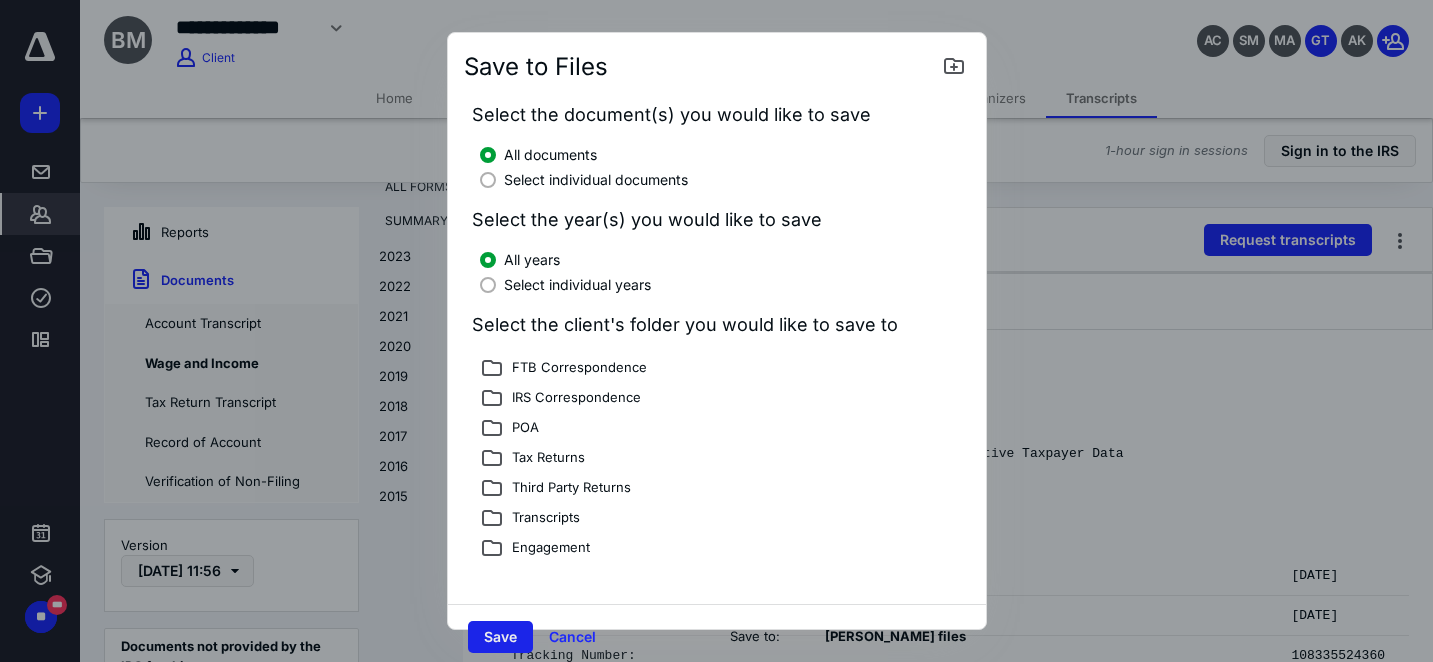 click on "Save" at bounding box center (500, 637) 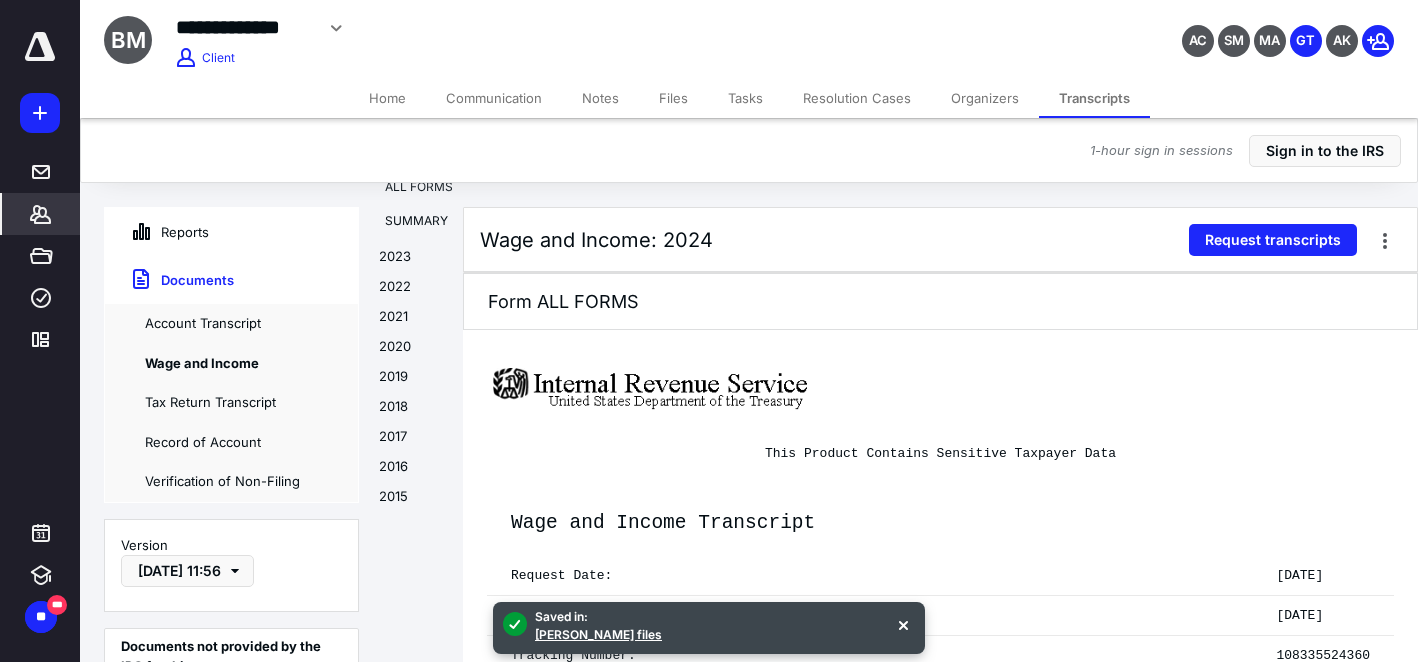 click on "Files" at bounding box center [673, 98] 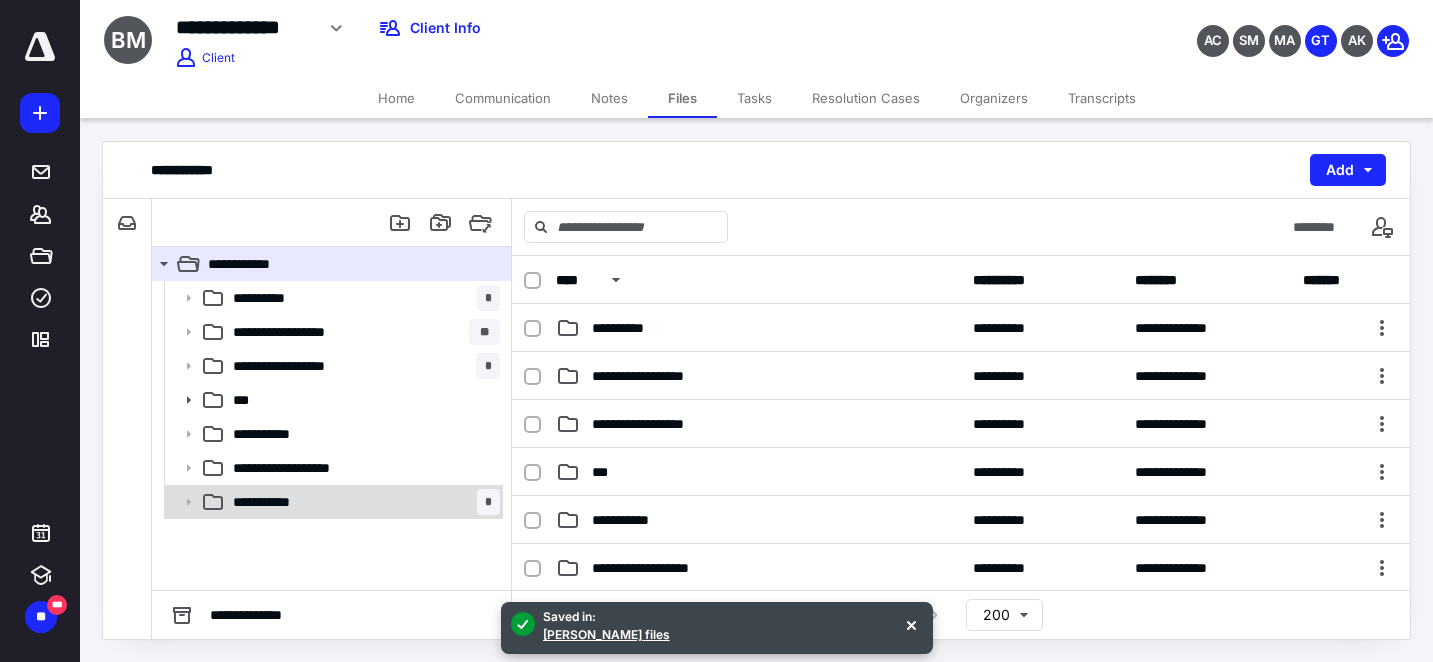click on "**********" at bounding box center (270, 502) 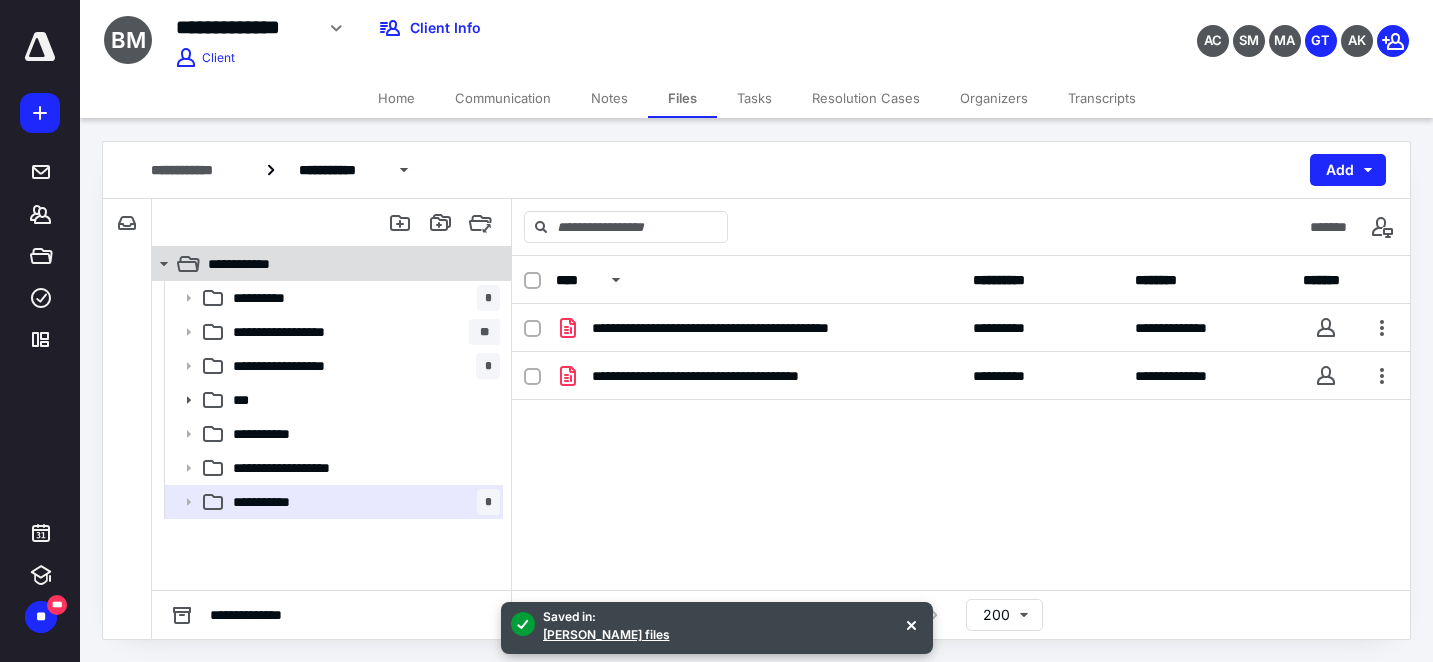 click on "**********" at bounding box center (253, 264) 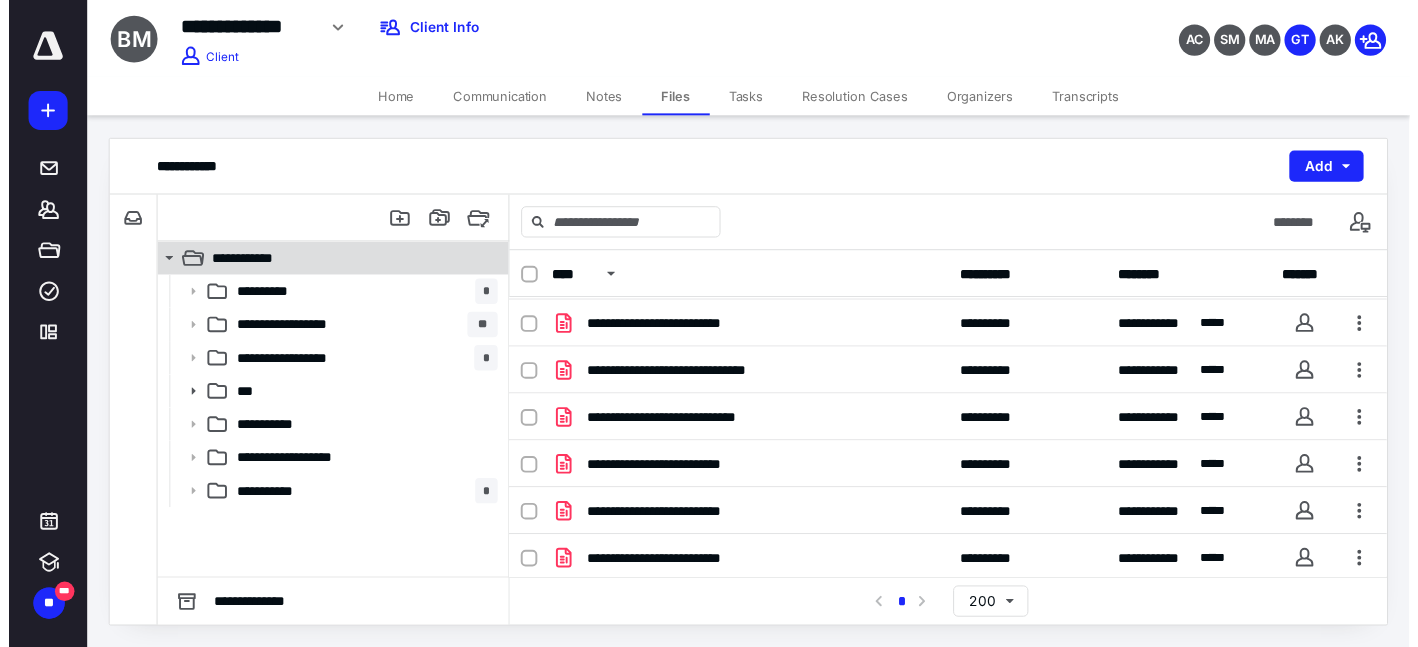 scroll, scrollTop: 2594, scrollLeft: 0, axis: vertical 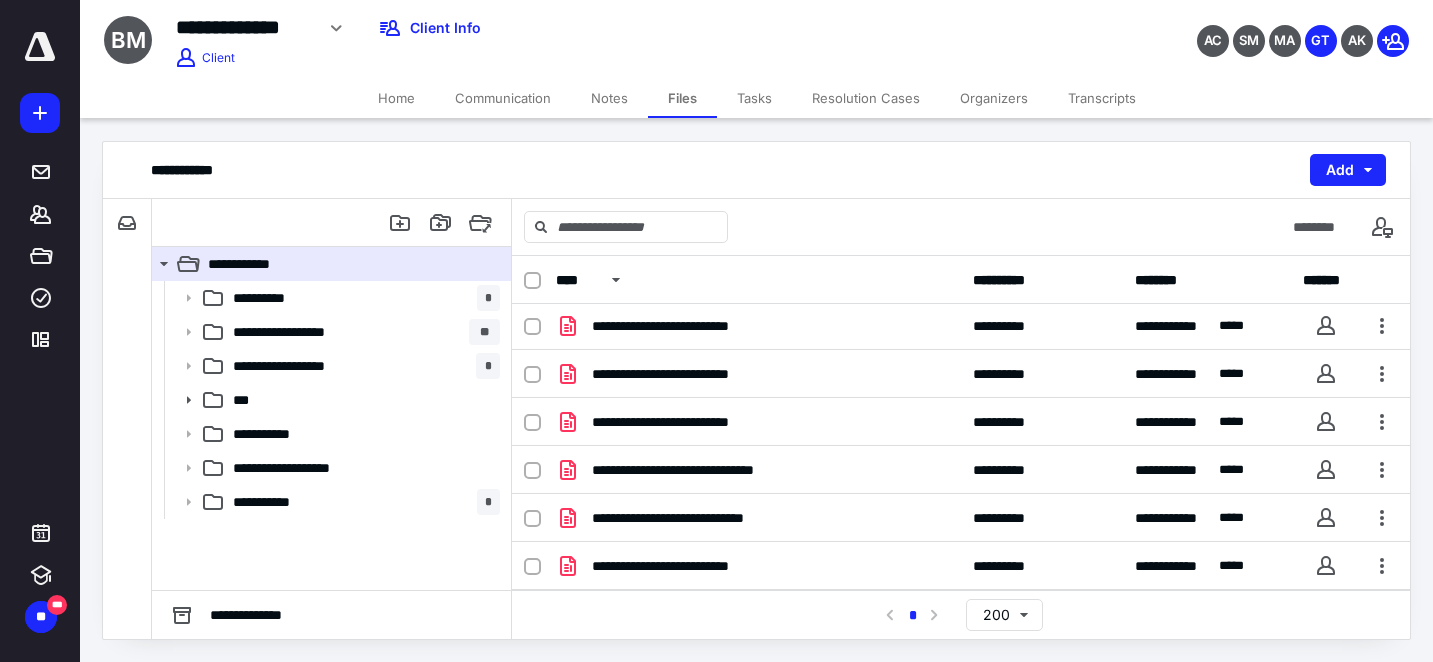 click on "Transcripts" at bounding box center (1102, 98) 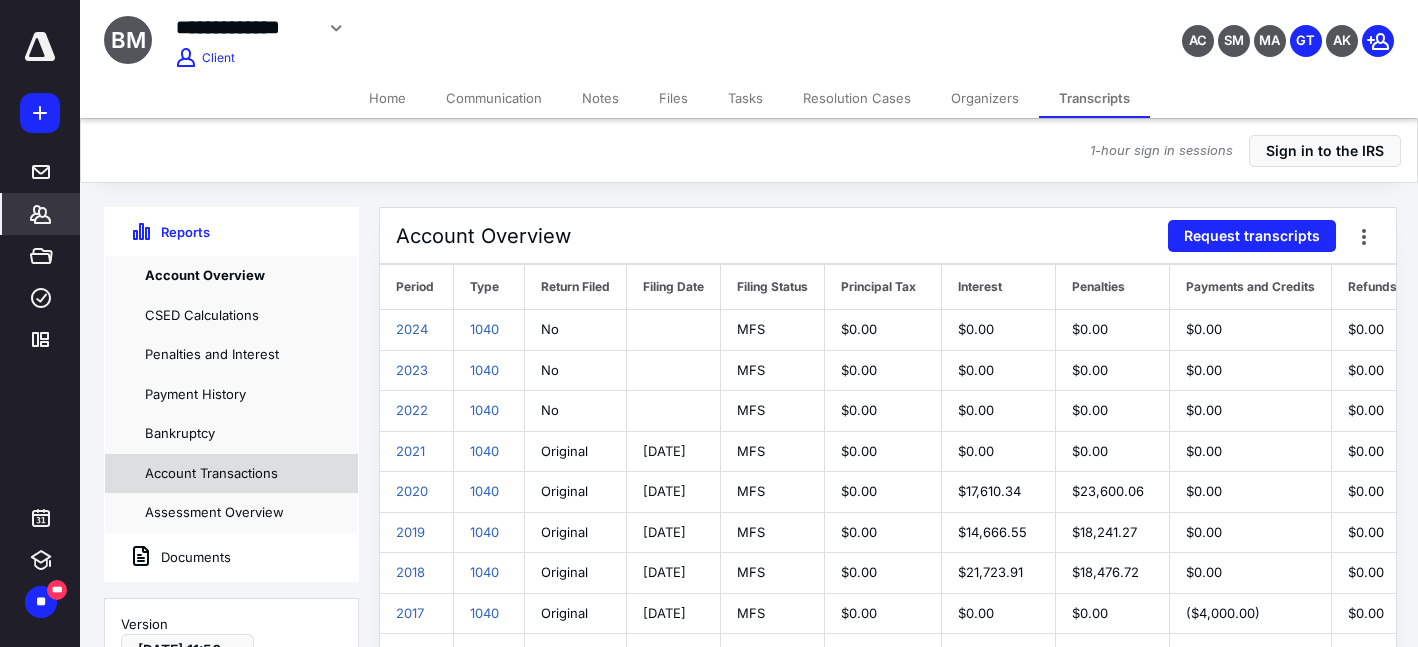 scroll, scrollTop: 164, scrollLeft: 0, axis: vertical 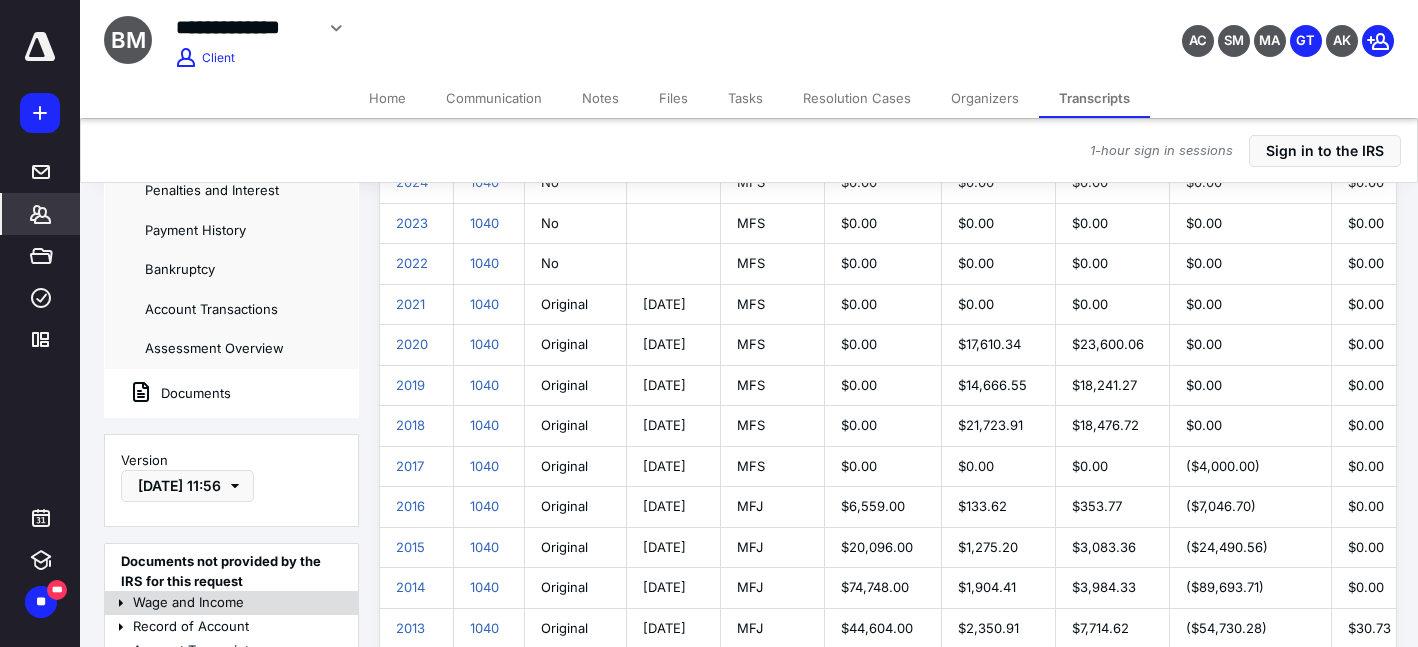 click 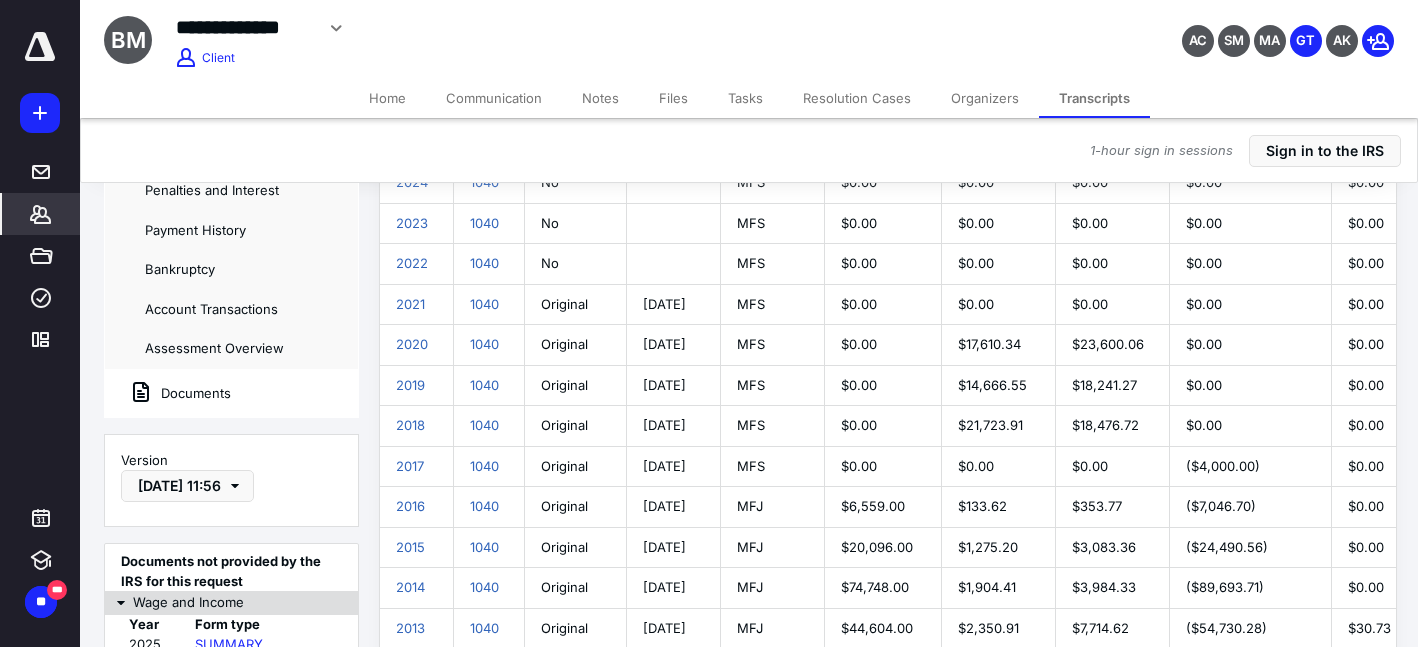 scroll, scrollTop: 222, scrollLeft: 0, axis: vertical 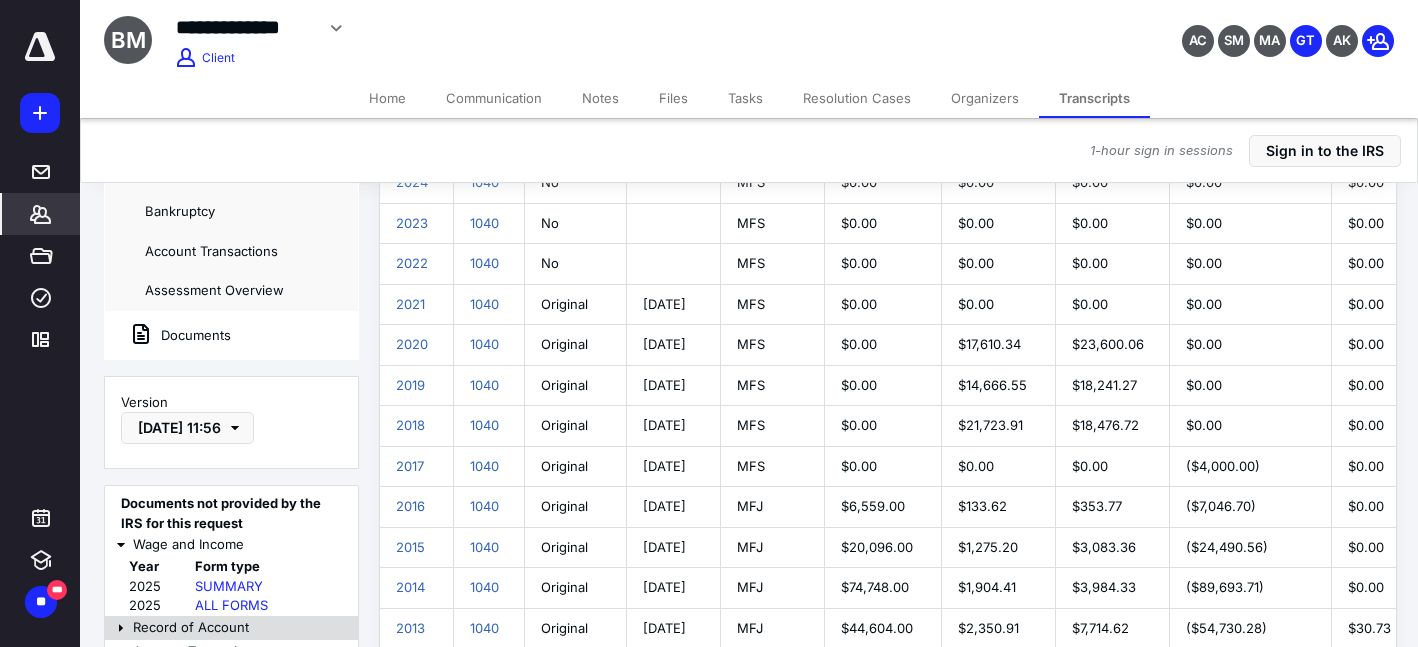 click 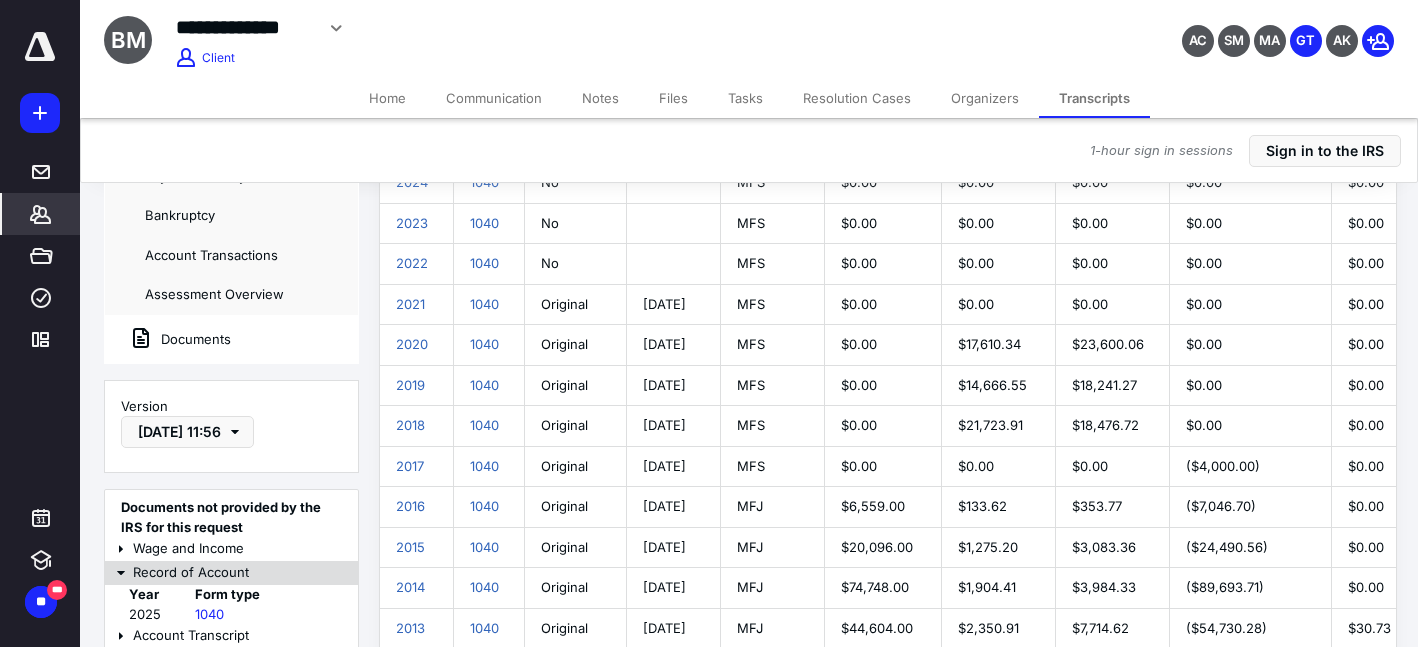 scroll, scrollTop: 203, scrollLeft: 0, axis: vertical 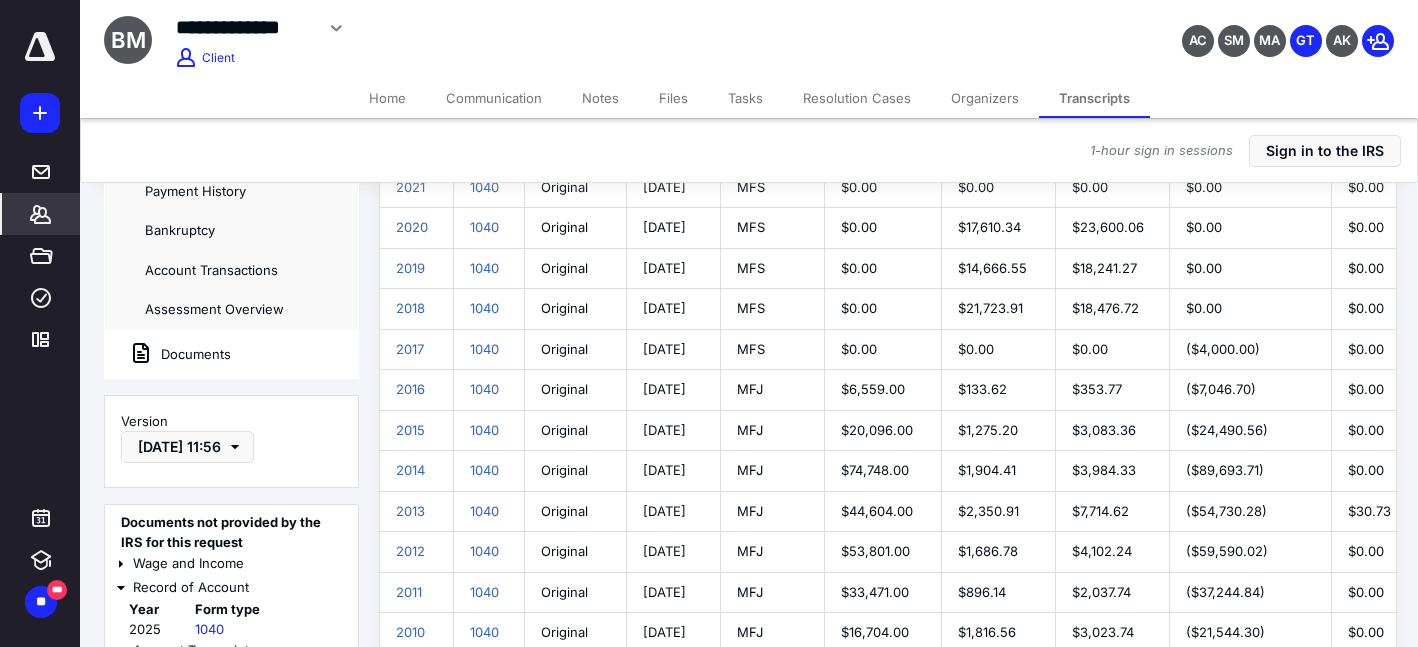 click on "Files" at bounding box center (673, 98) 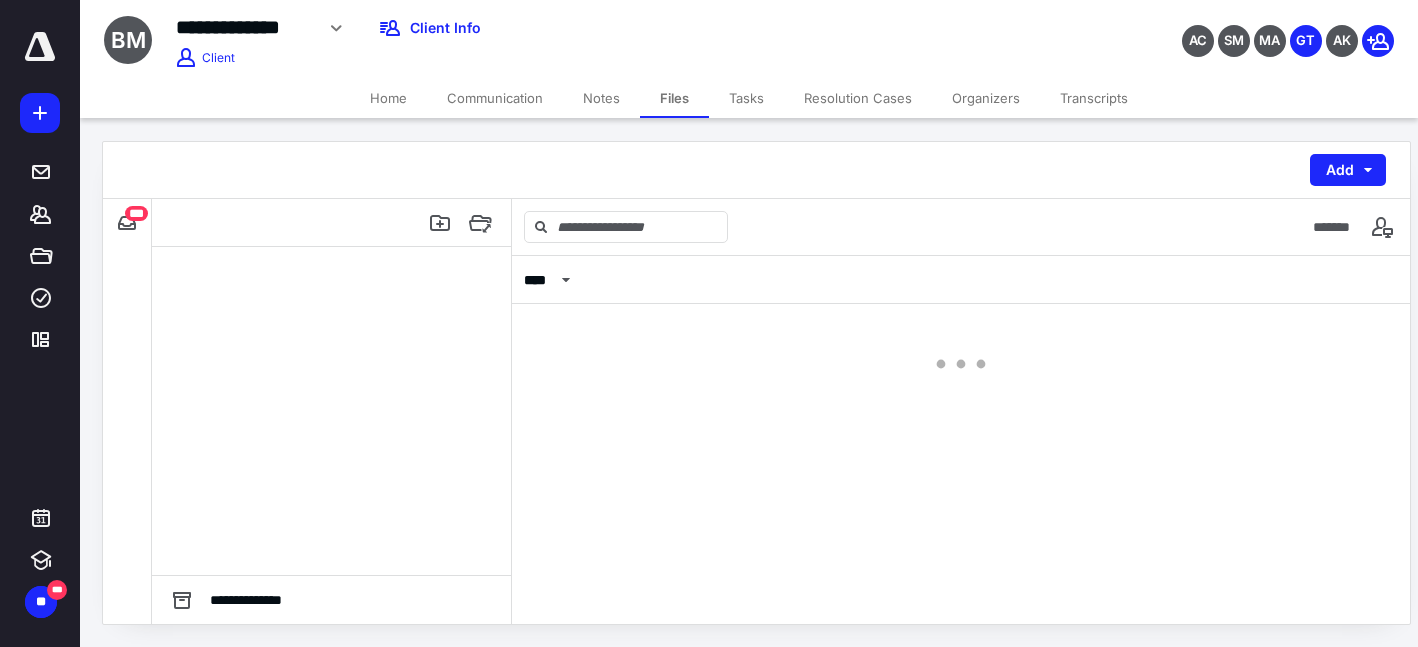 scroll, scrollTop: 0, scrollLeft: 0, axis: both 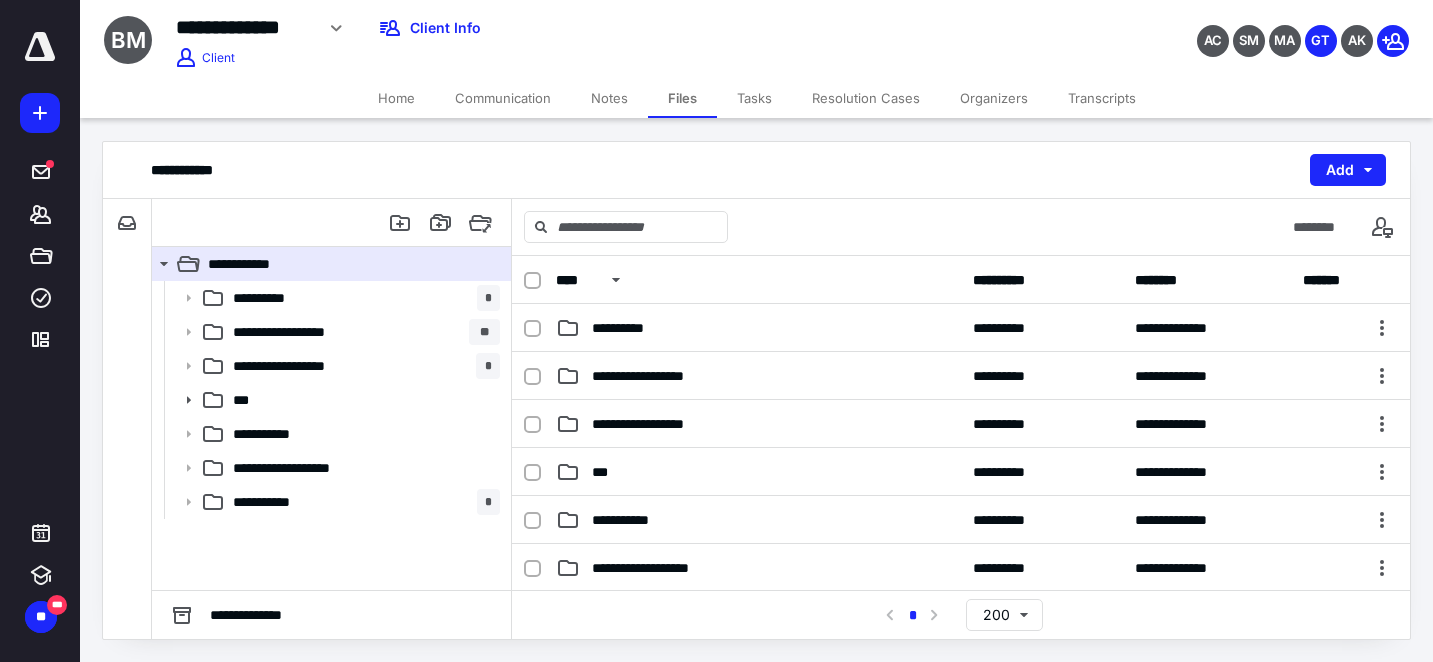 click on "Transcripts" at bounding box center [1102, 98] 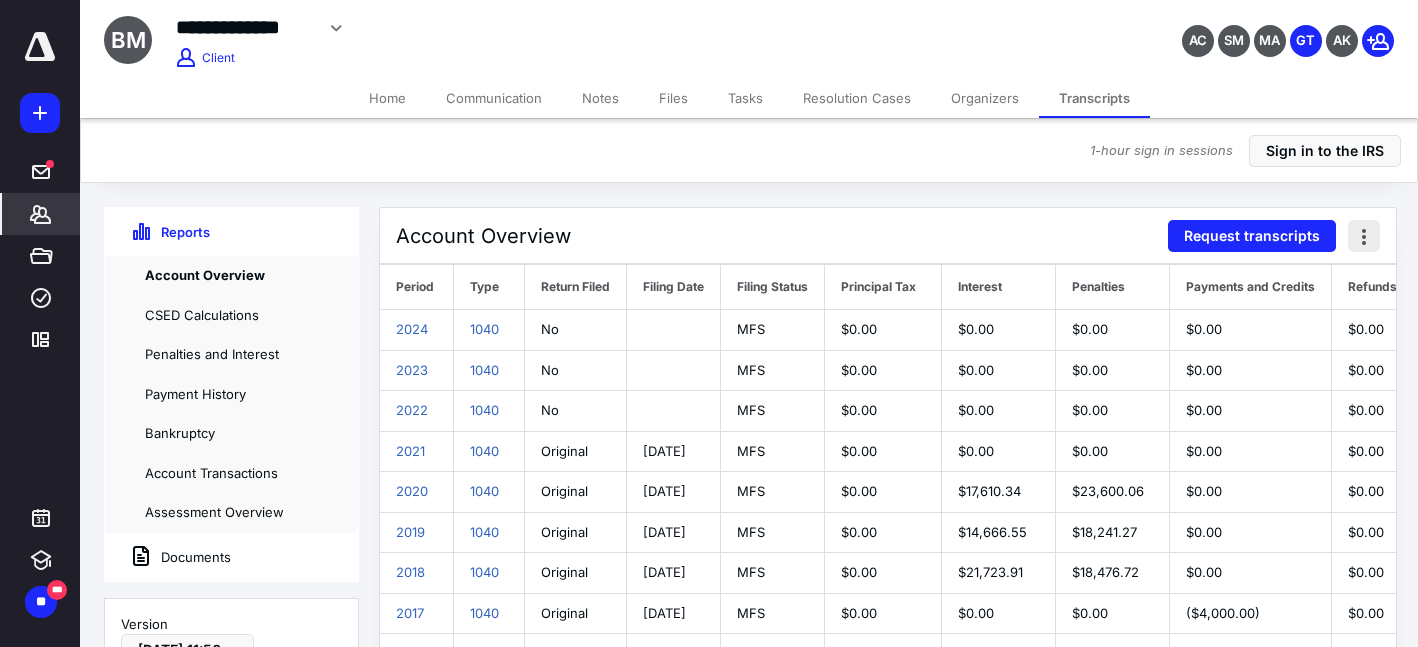 click at bounding box center [1364, 236] 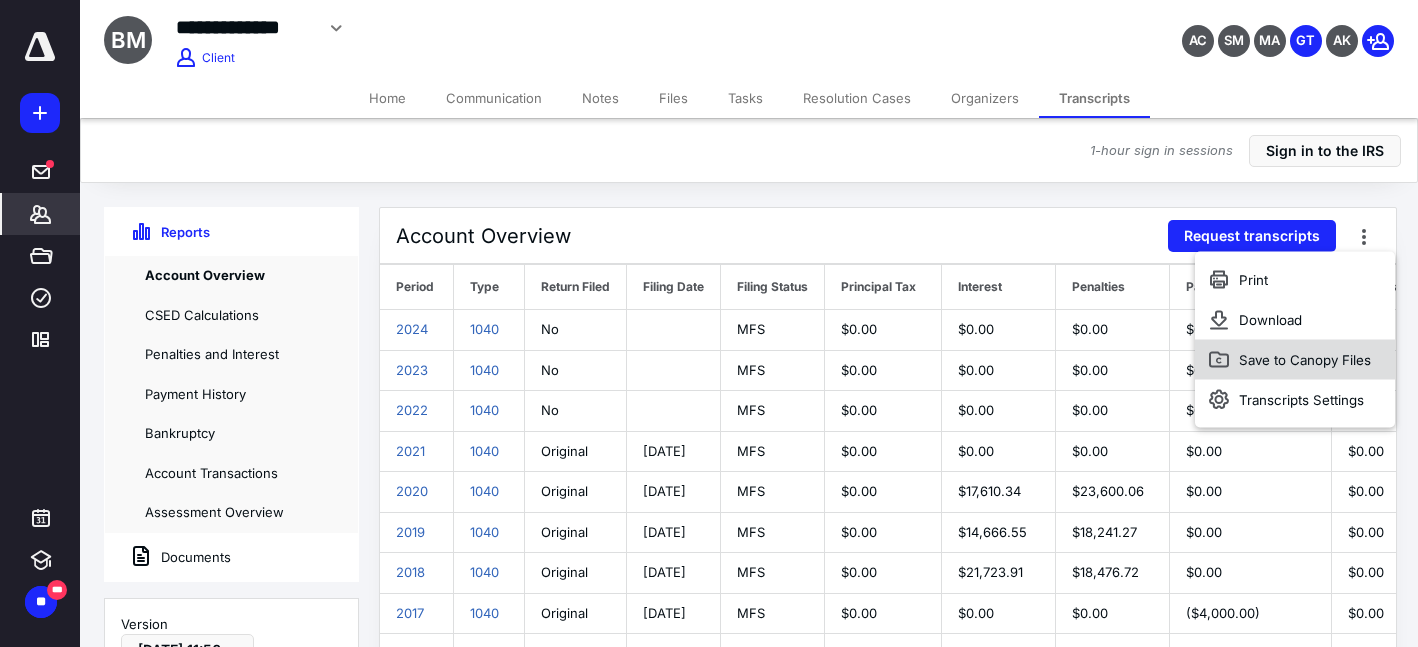 click on "Save to Canopy Files" at bounding box center (1295, 360) 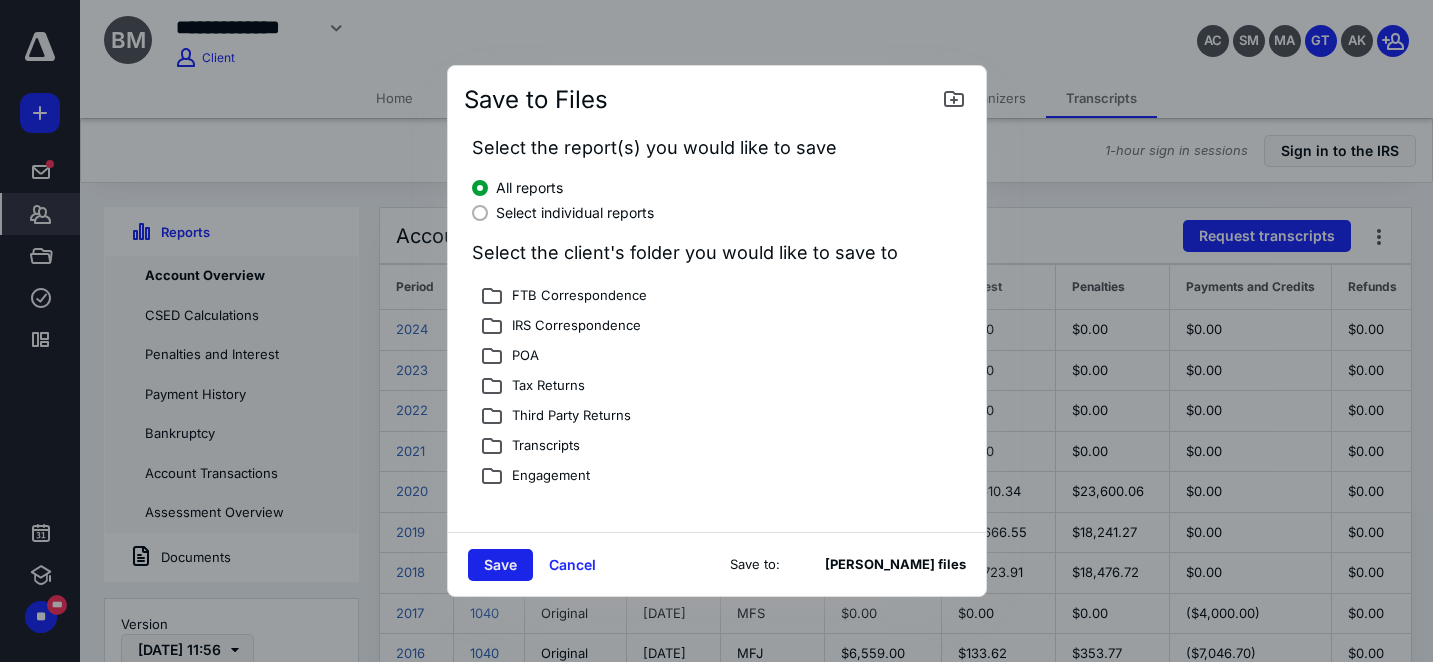click on "Save" at bounding box center [500, 565] 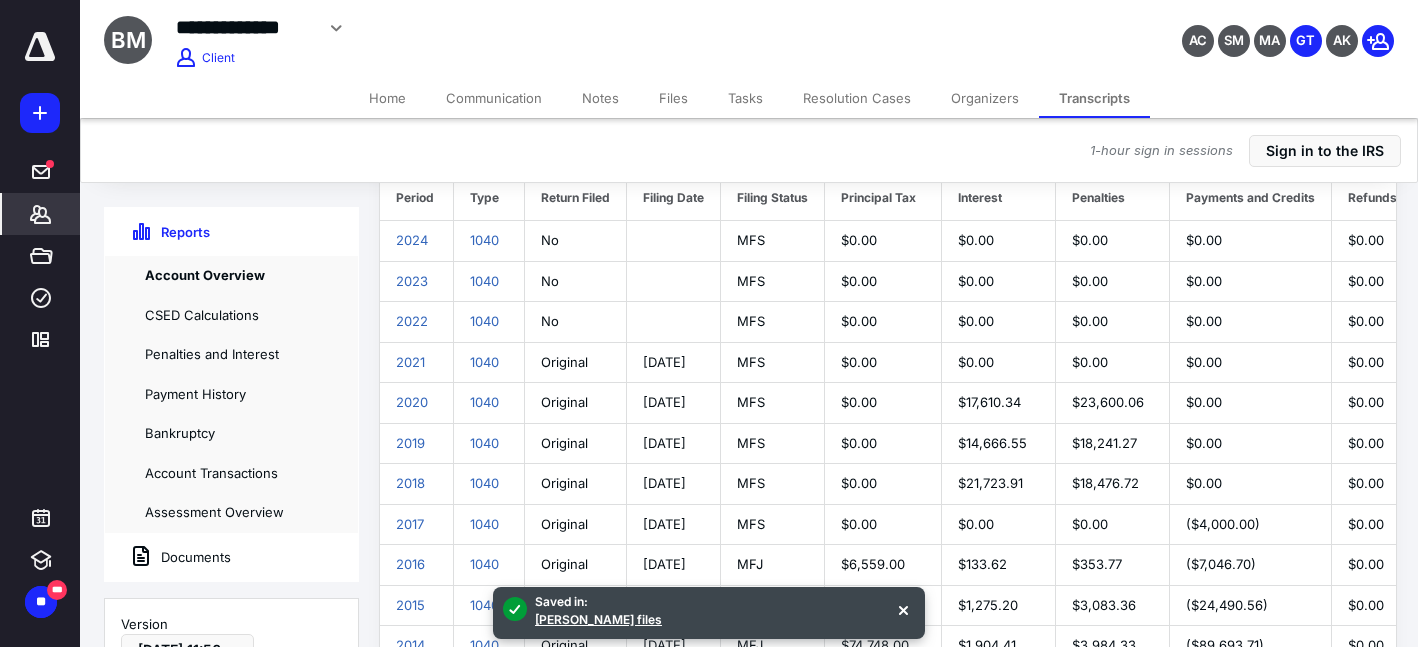 scroll, scrollTop: 0, scrollLeft: 0, axis: both 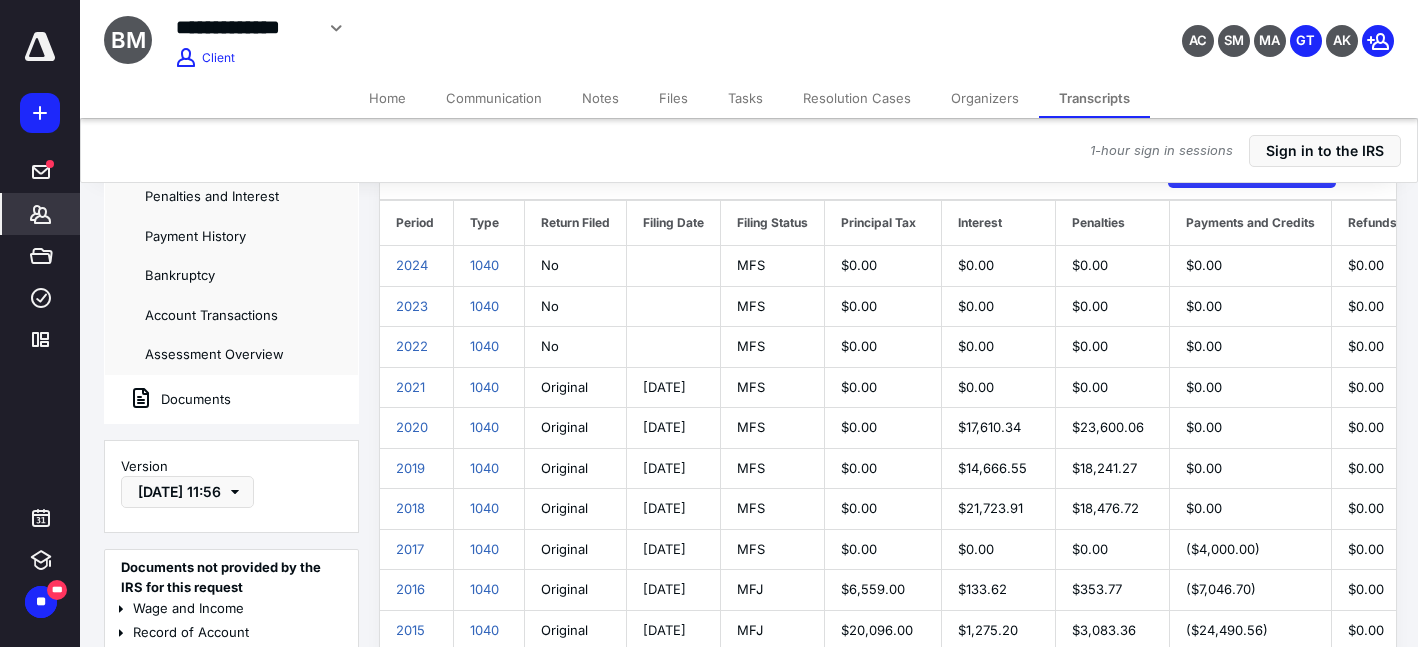 click on "Documents" at bounding box center (168, 399) 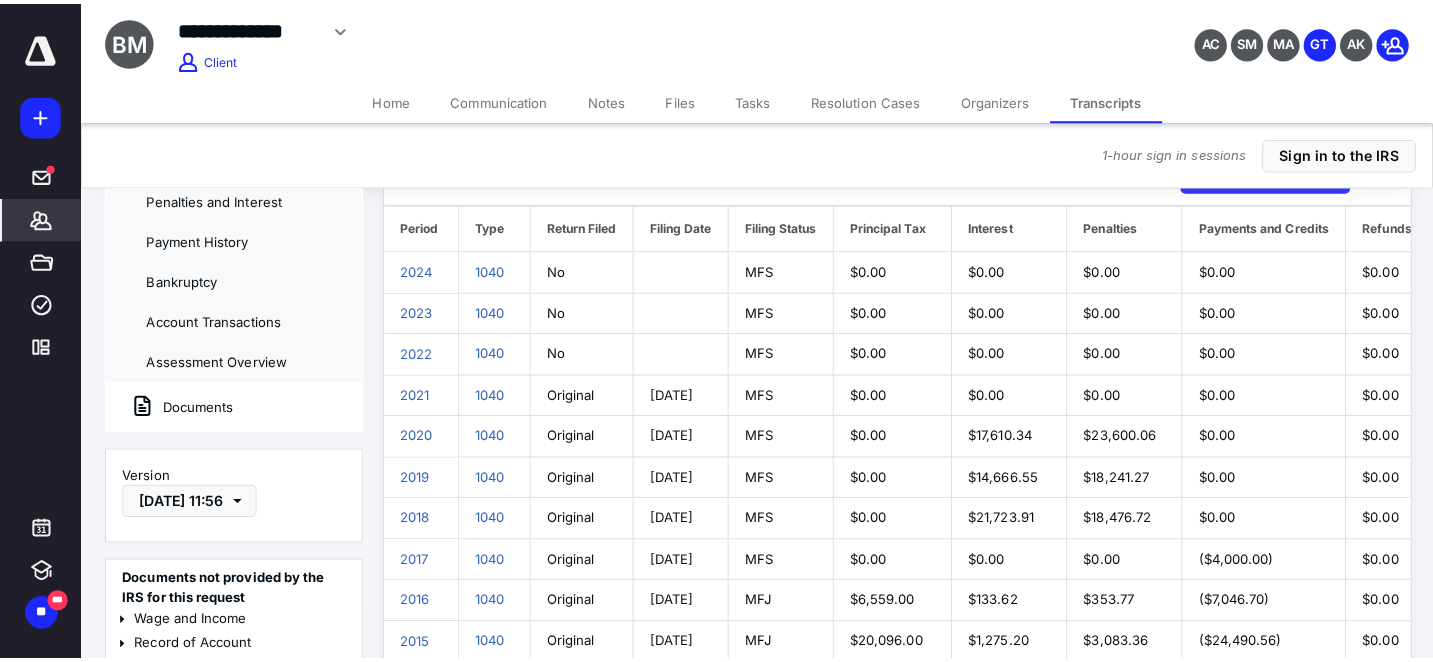 scroll, scrollTop: 0, scrollLeft: 0, axis: both 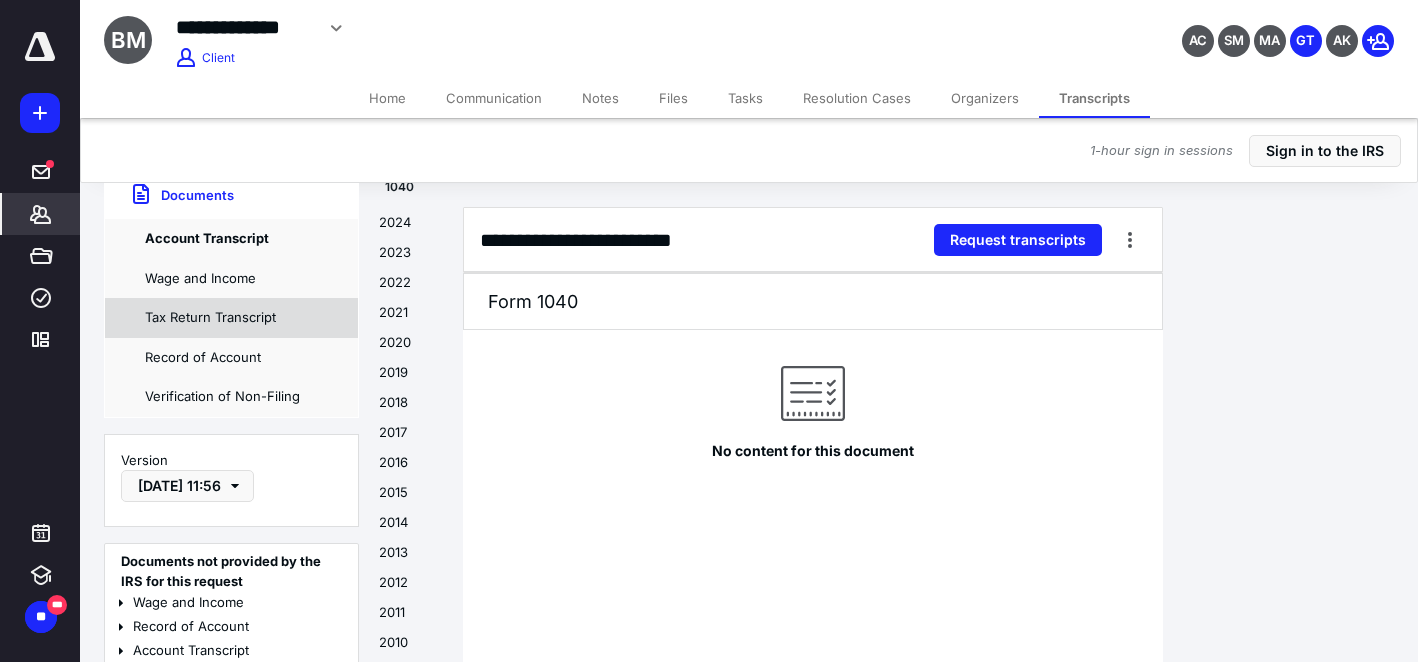 click on "Tax Return Transcript" at bounding box center (231, 318) 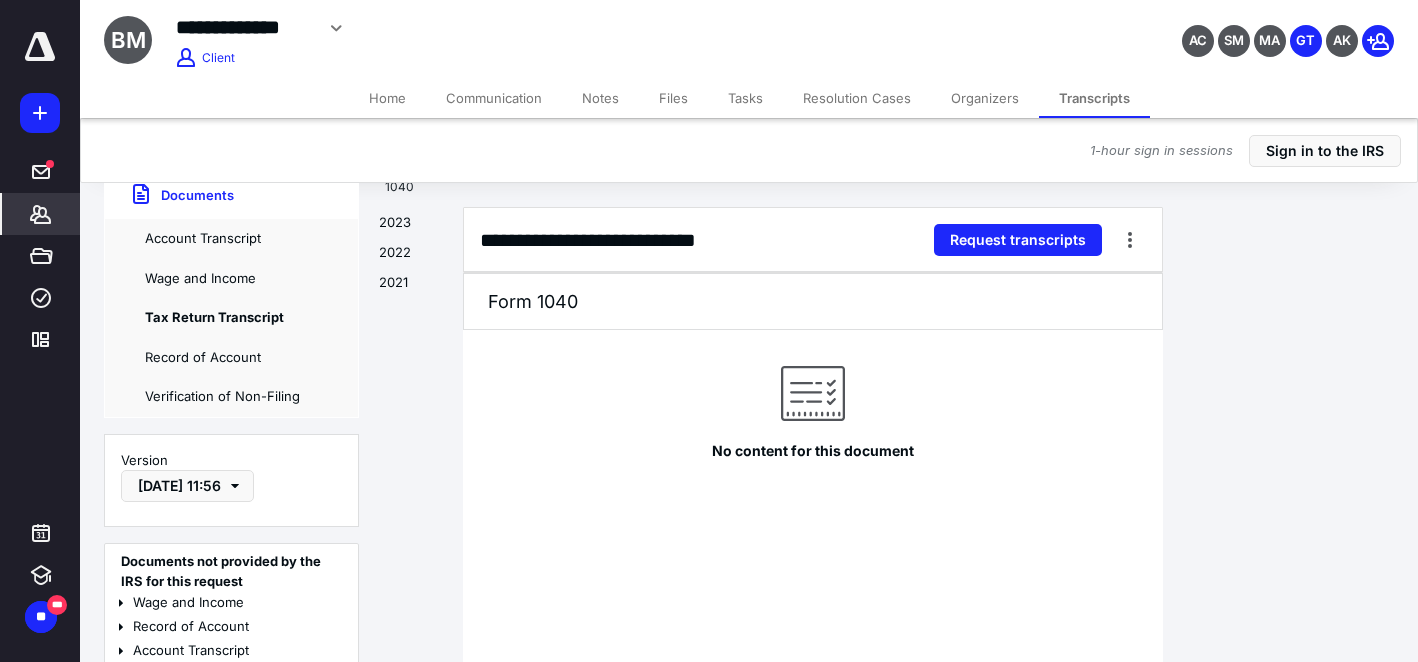click on "2021" at bounding box center (411, 288) 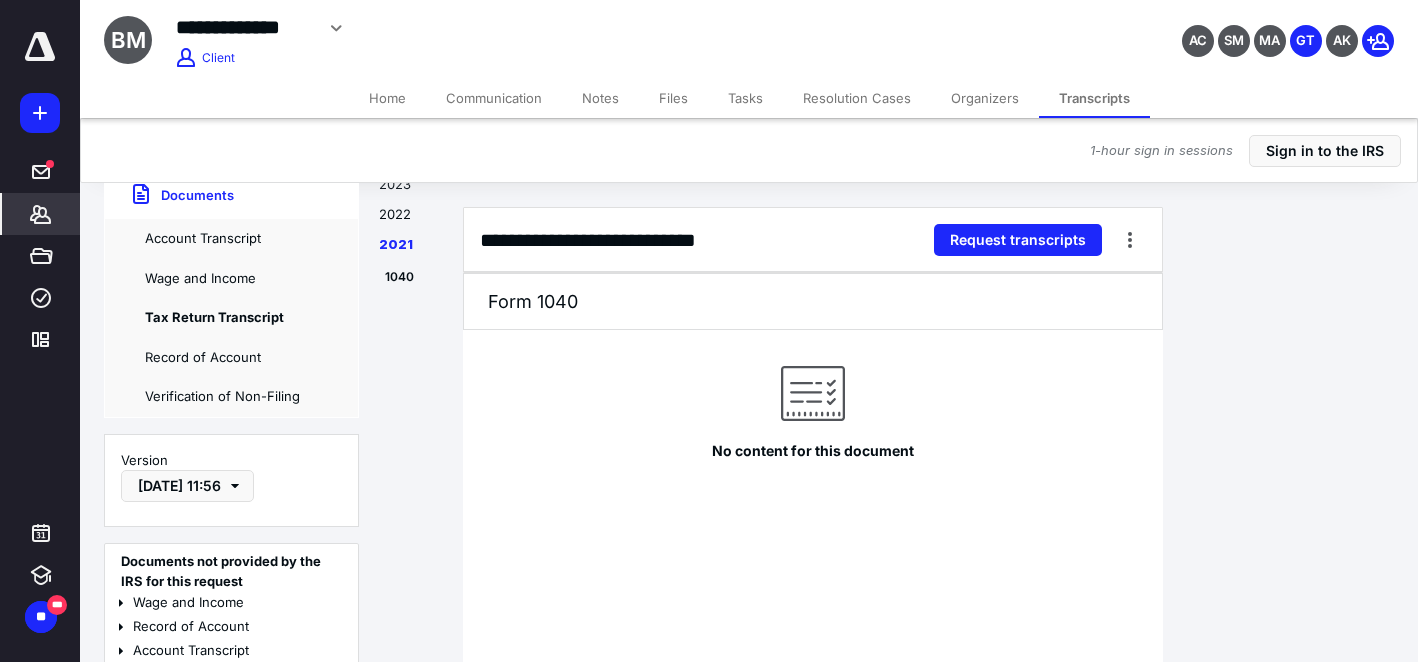 scroll, scrollTop: 1913, scrollLeft: 0, axis: vertical 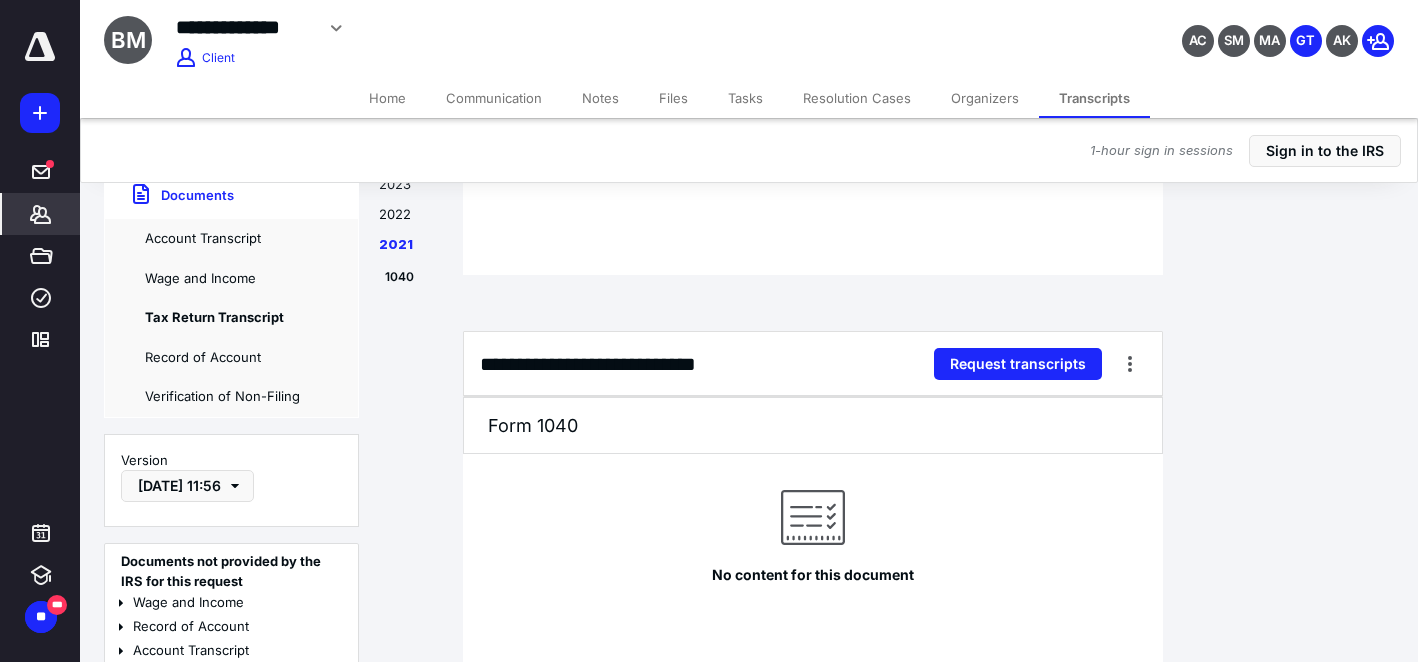 click on "1040" at bounding box center (425, 277) 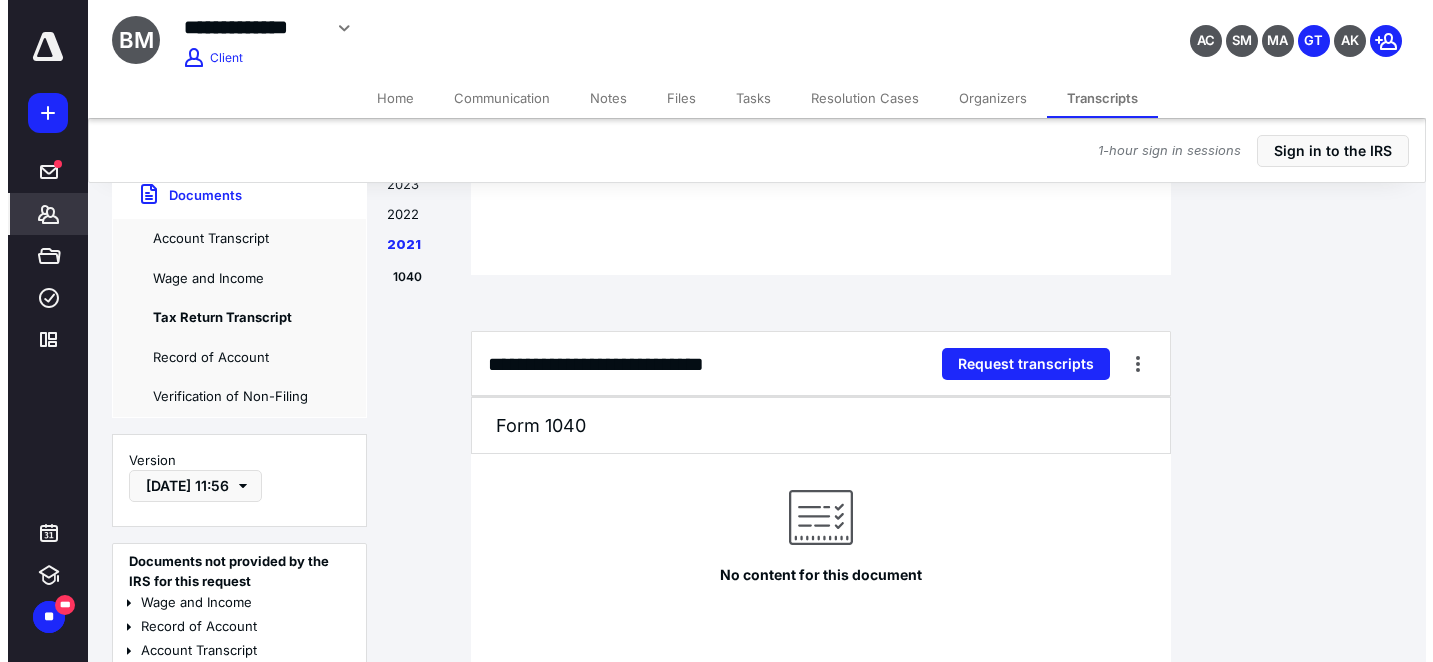 scroll, scrollTop: 0, scrollLeft: 0, axis: both 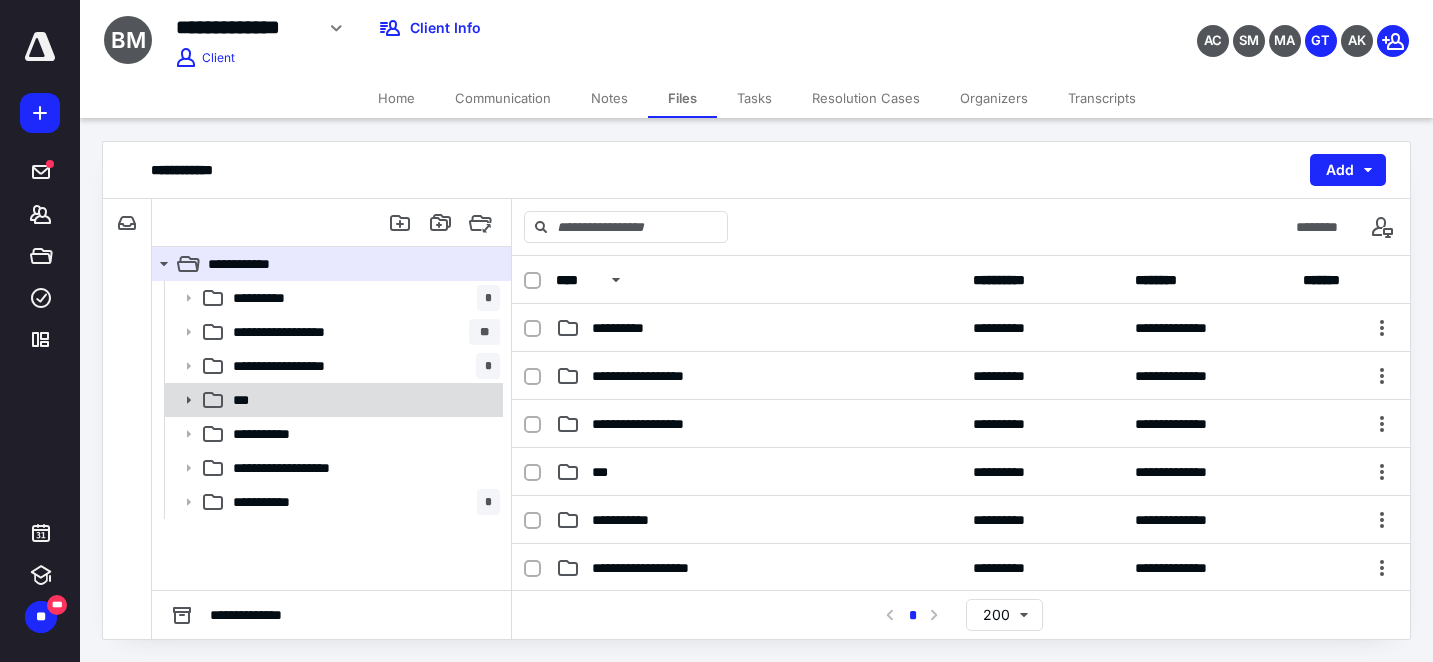 click 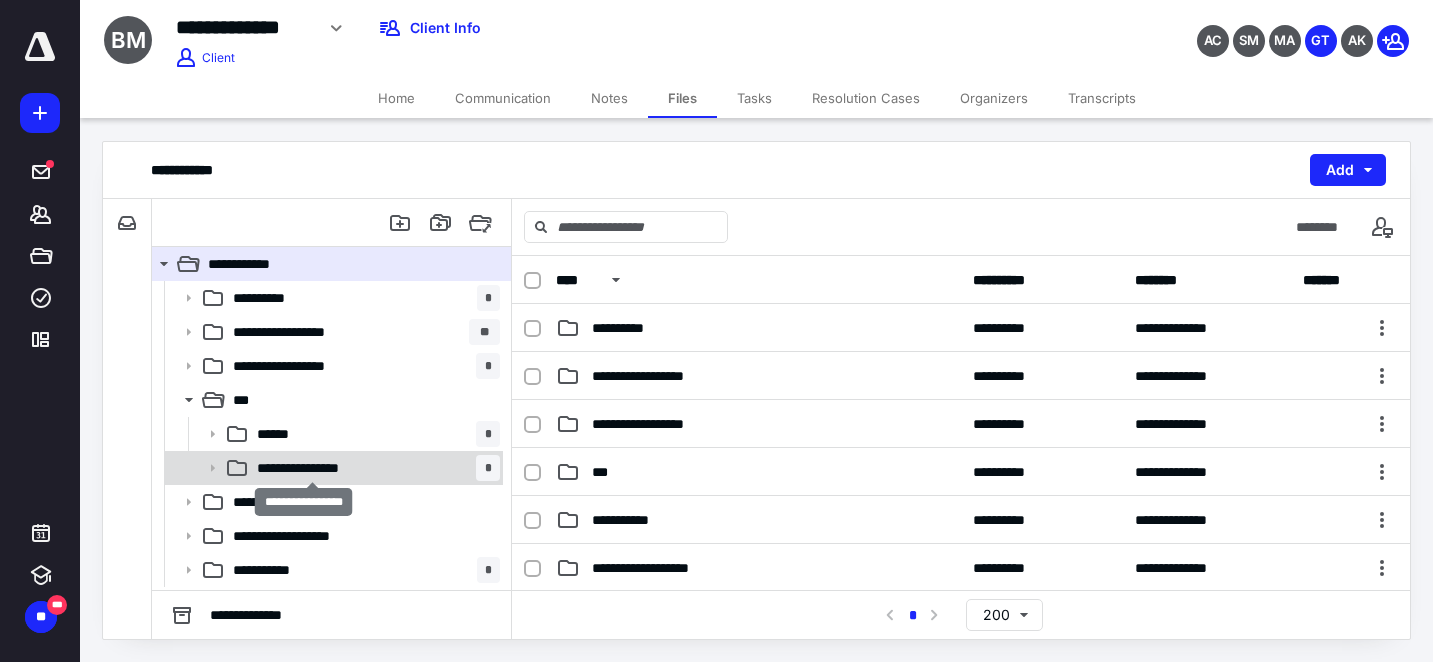 click on "**********" at bounding box center (312, 468) 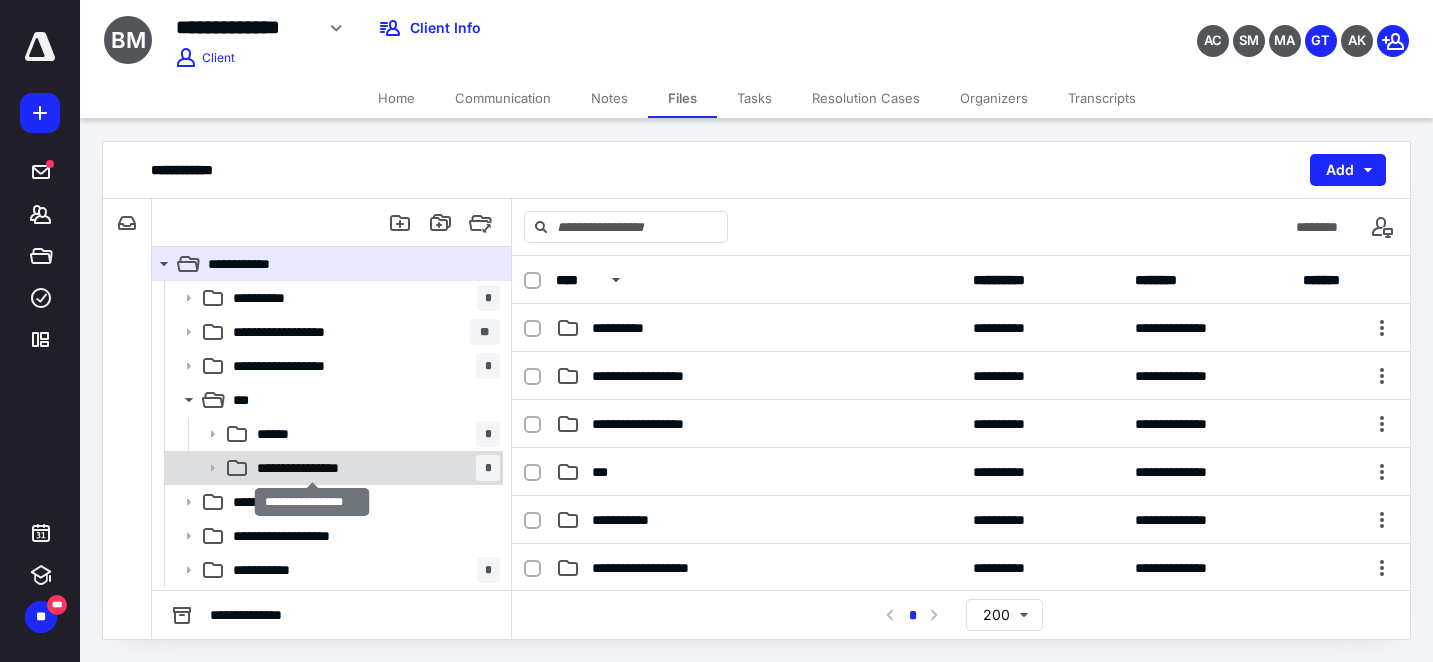 click on "**********" at bounding box center [312, 468] 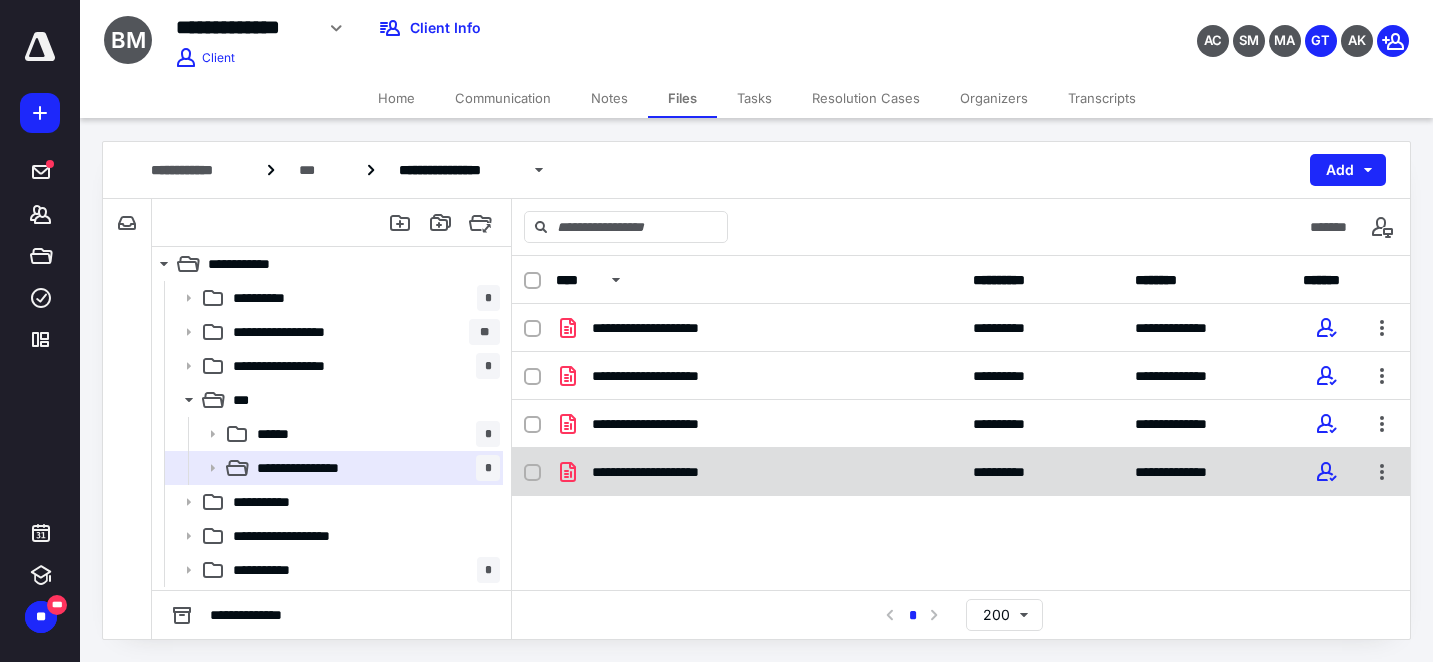 click on "**********" at bounding box center [669, 472] 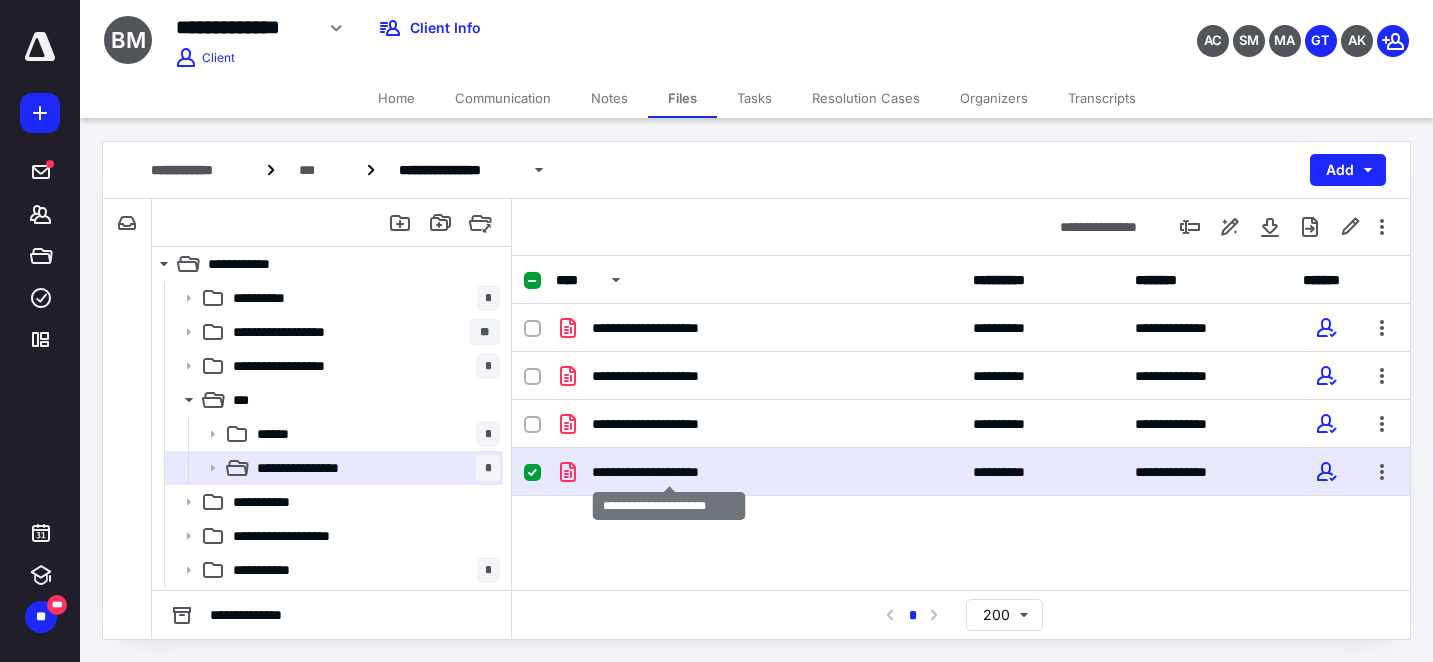 click on "**********" at bounding box center (669, 472) 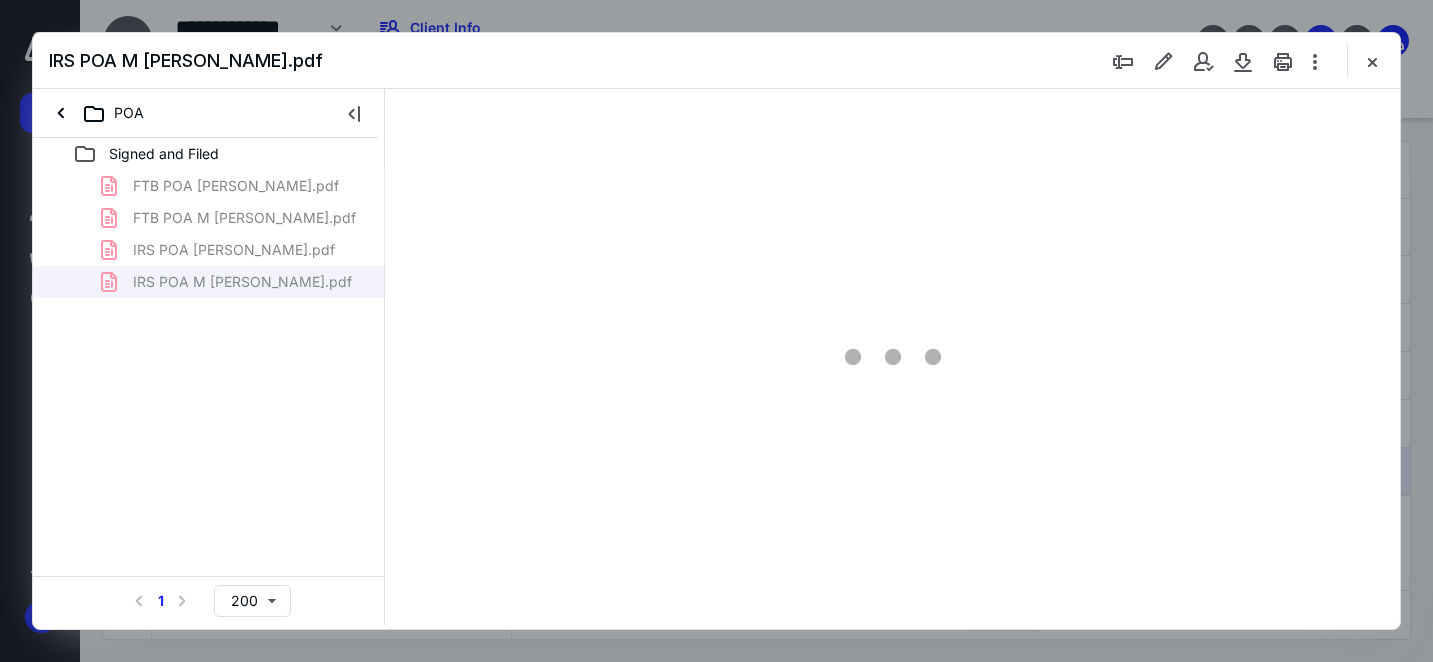 scroll, scrollTop: 0, scrollLeft: 0, axis: both 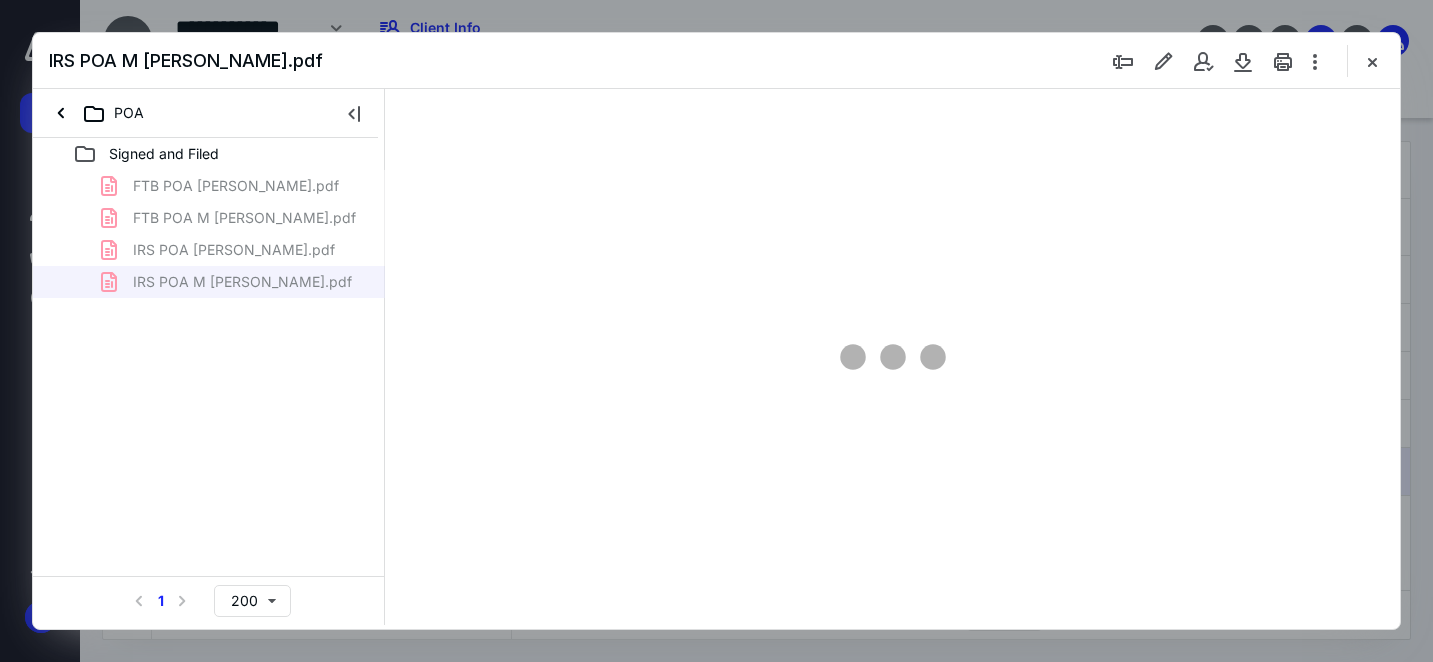 click on "FTB POA [PERSON_NAME].pdf FTB POA M [PERSON_NAME].pdf IRS POA F [PERSON_NAME].pdf IRS POA M [PERSON_NAME].pdf" at bounding box center (209, 234) 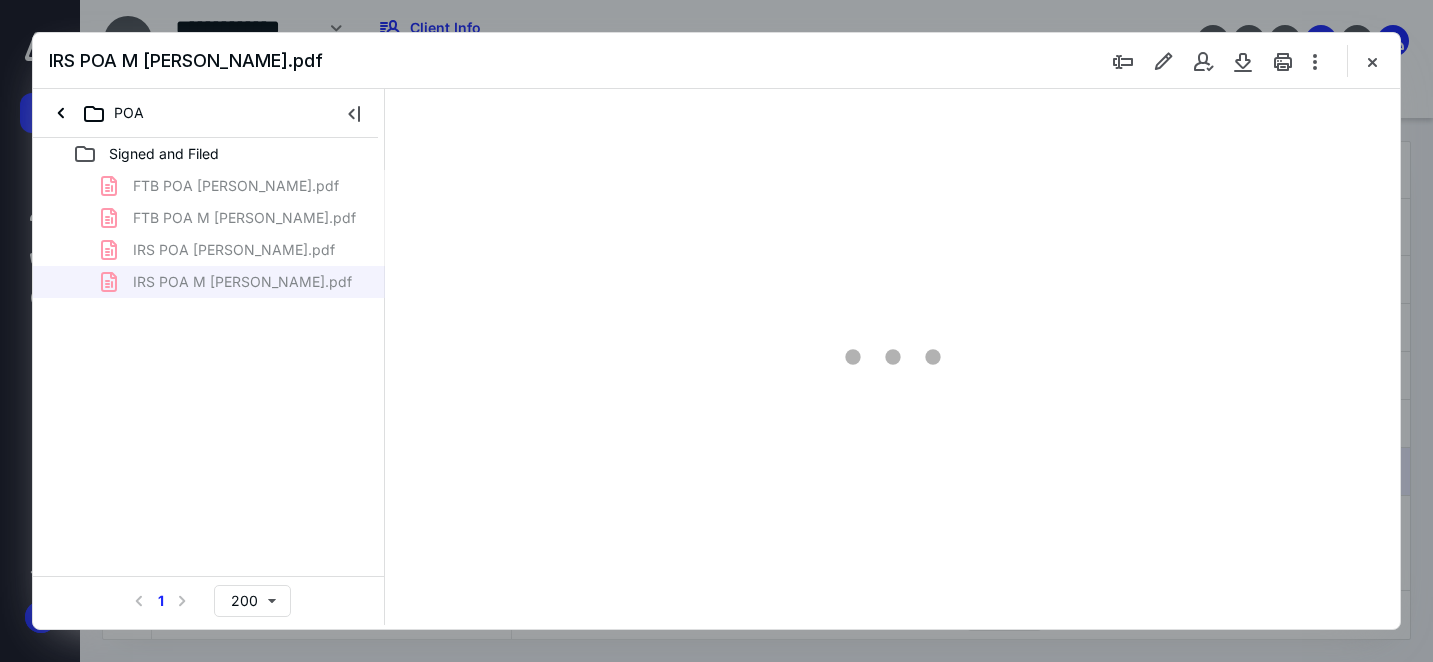 click on "FTB POA [PERSON_NAME].pdf FTB POA M [PERSON_NAME].pdf IRS POA F [PERSON_NAME].pdf IRS POA M [PERSON_NAME].pdf" at bounding box center [209, 234] 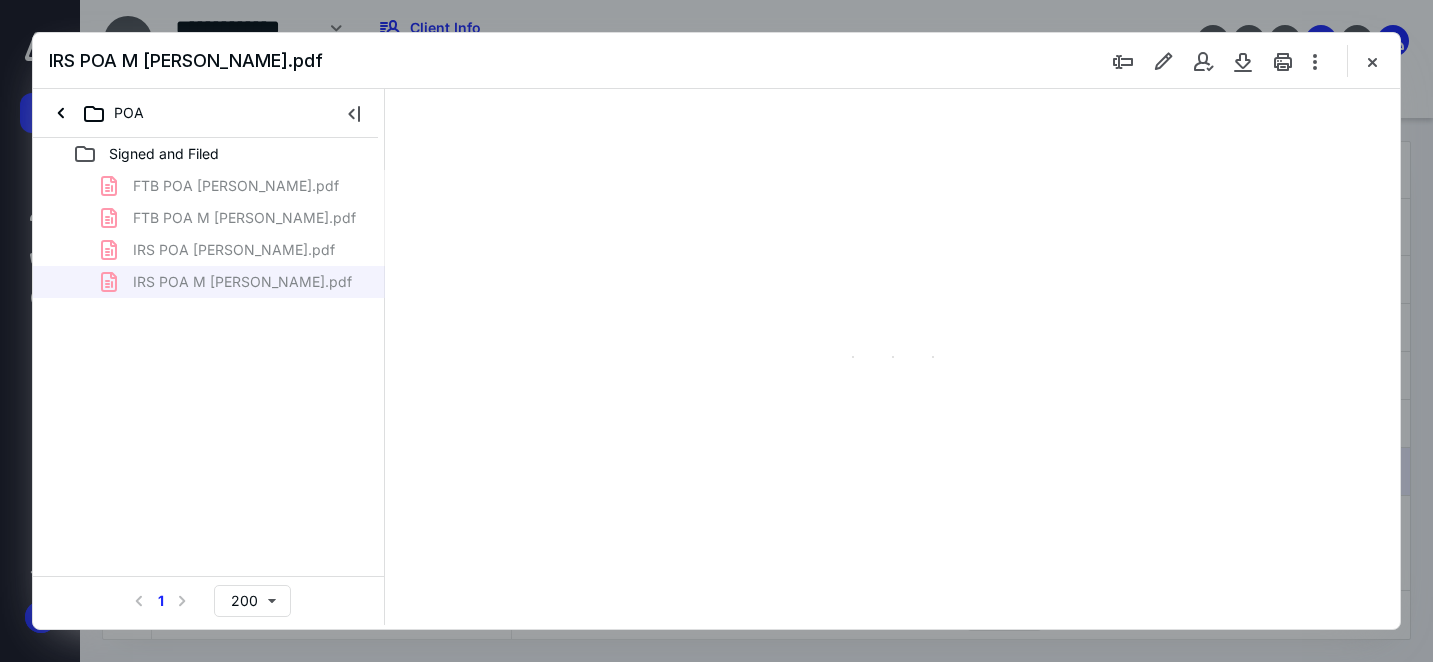 type on "58" 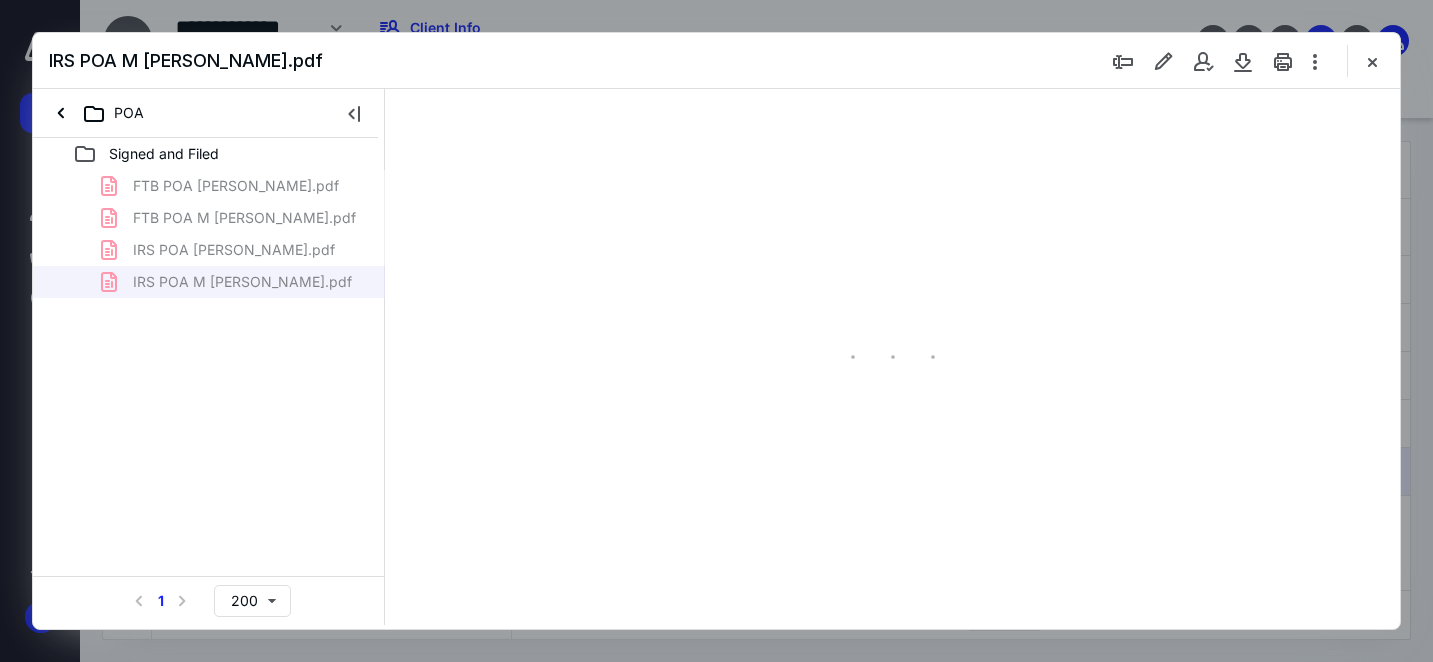 scroll, scrollTop: 78, scrollLeft: 0, axis: vertical 